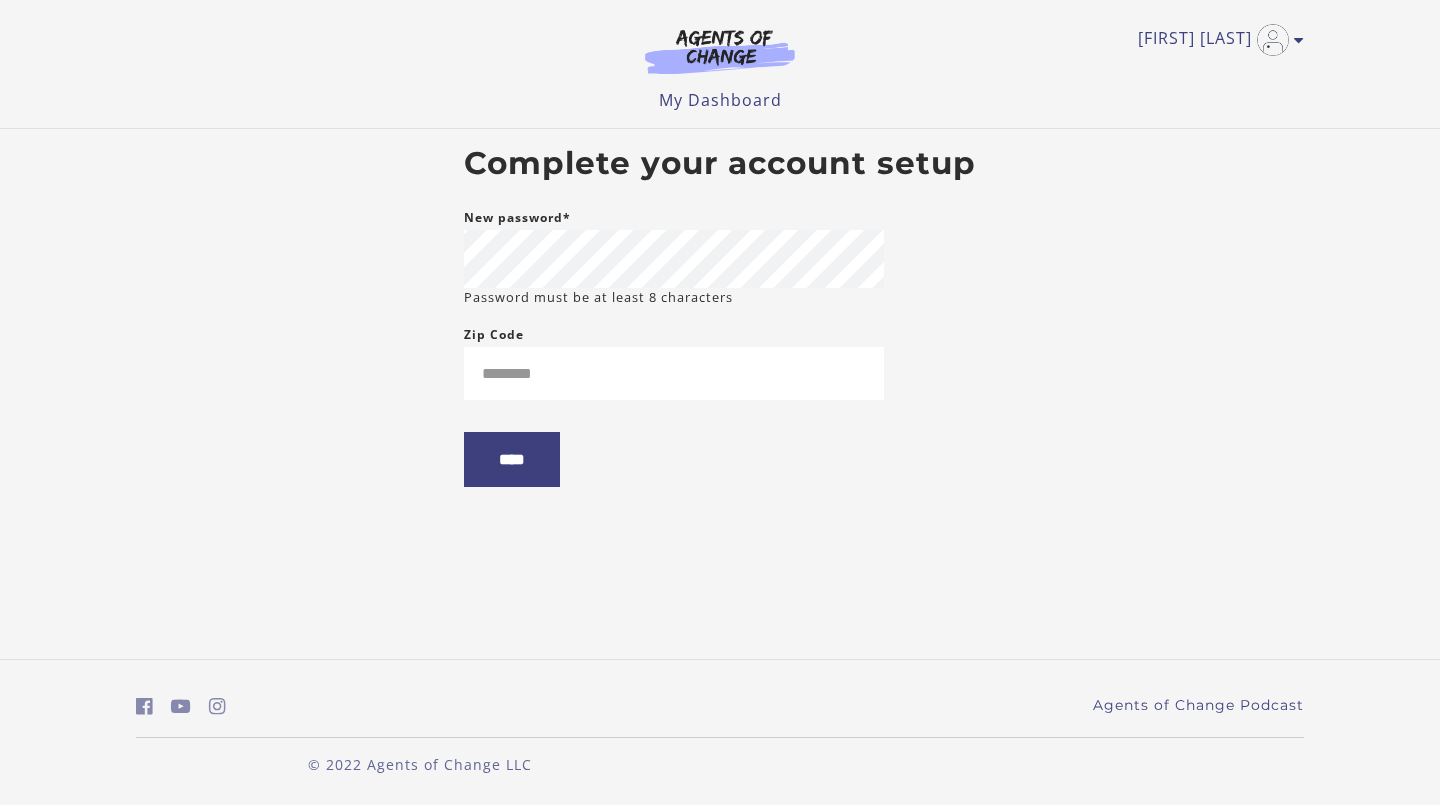 scroll, scrollTop: 0, scrollLeft: 0, axis: both 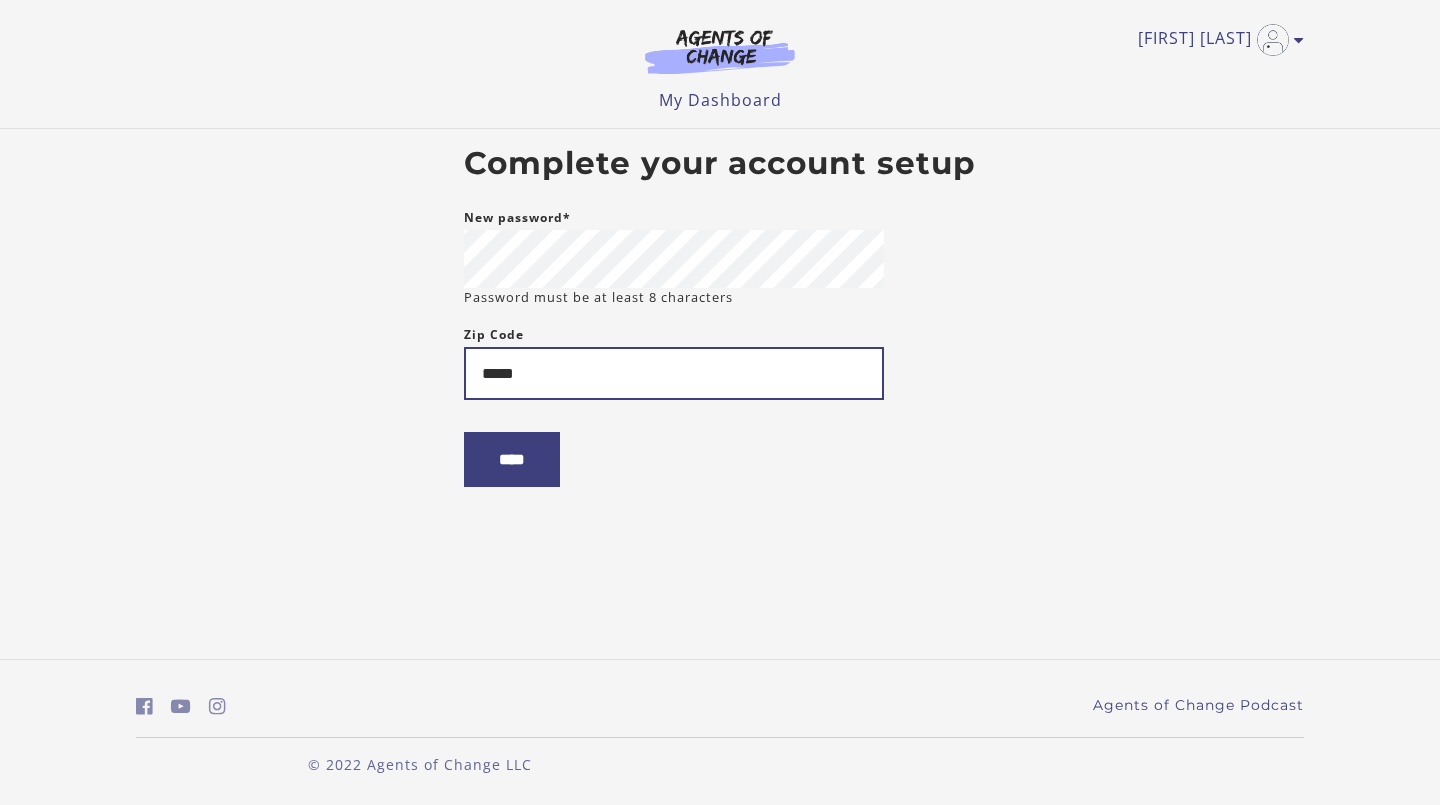 type on "*****" 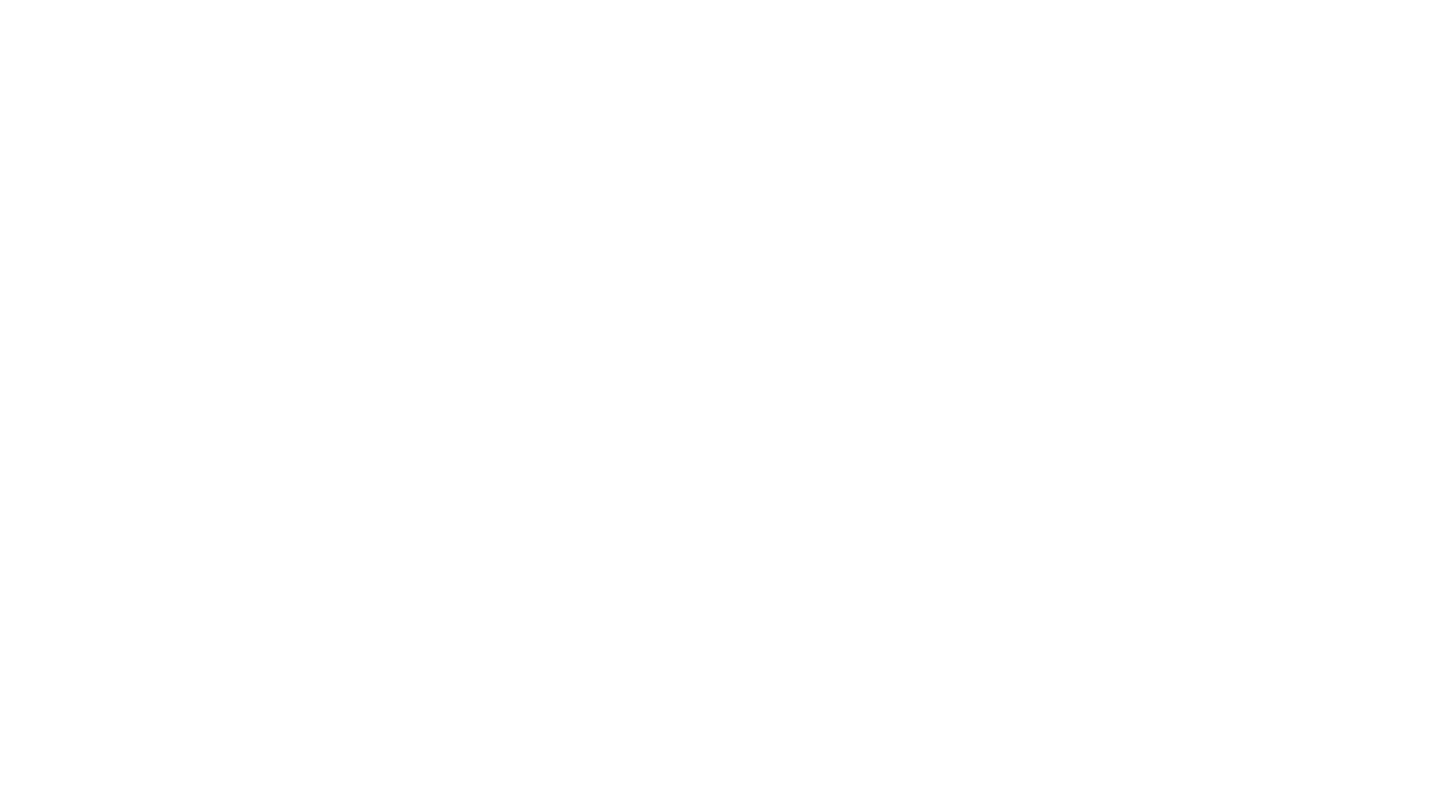 scroll, scrollTop: 0, scrollLeft: 0, axis: both 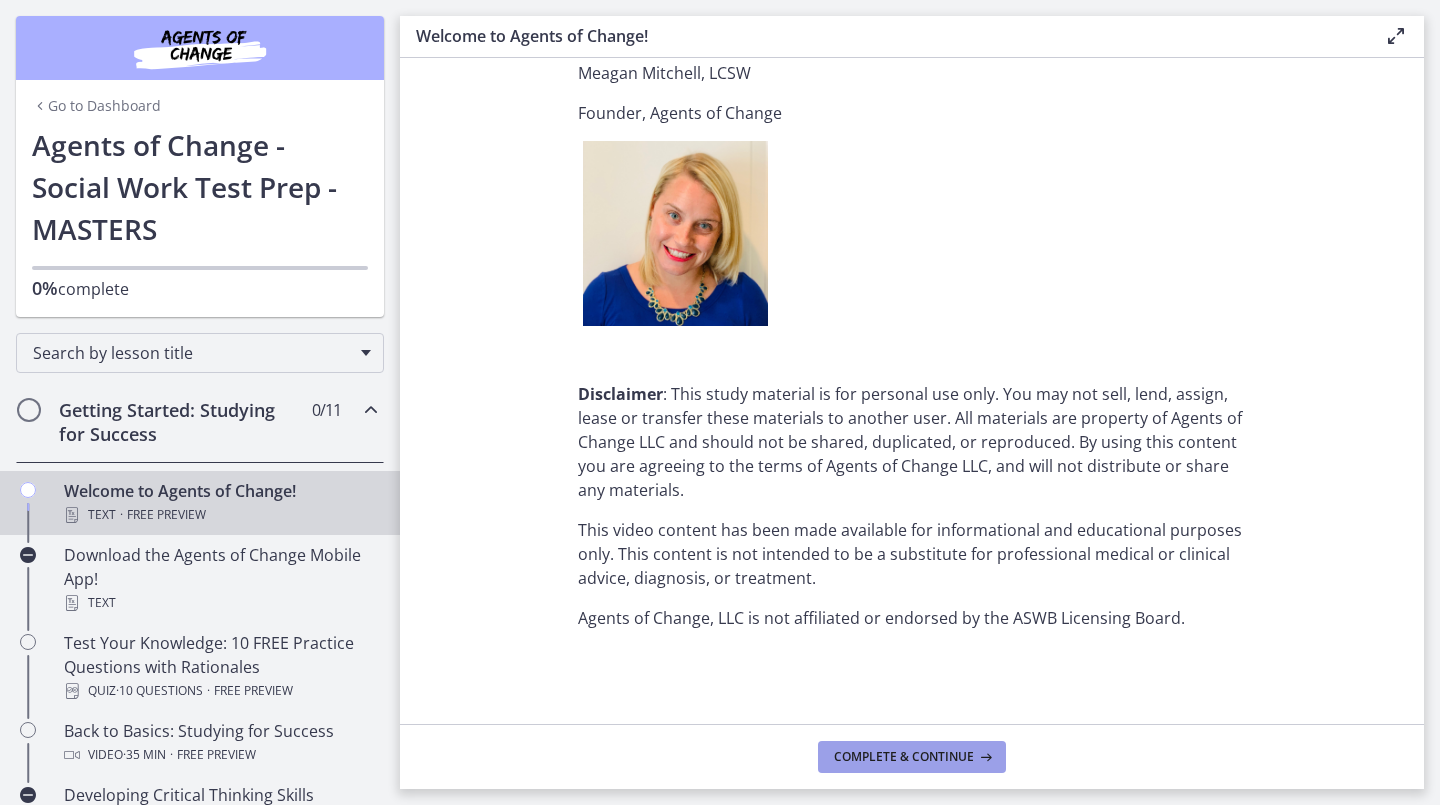 click on "Complete & continue" at bounding box center [904, 757] 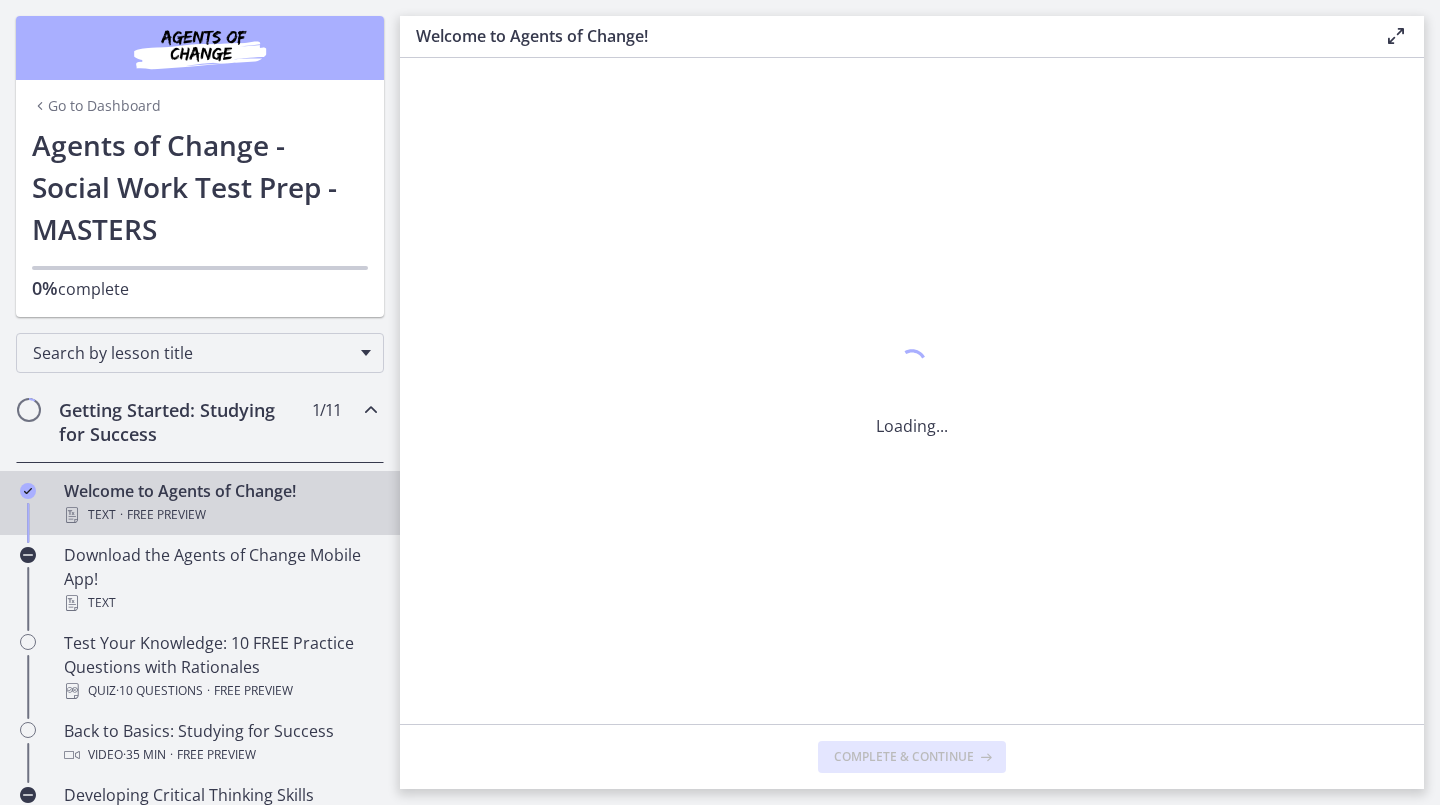 scroll, scrollTop: 0, scrollLeft: 0, axis: both 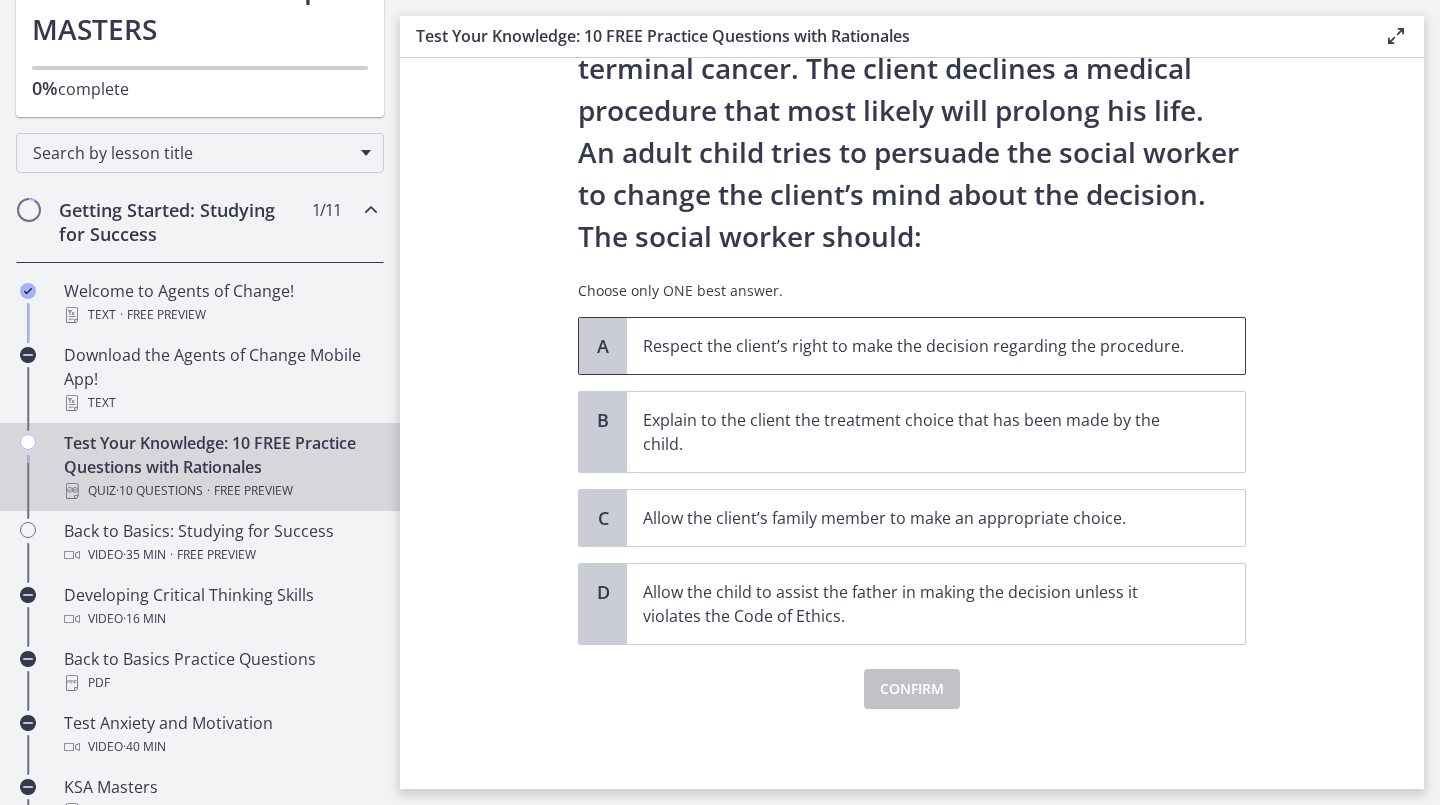 click on "Respect the client’s right to make the decision regarding the procedure." at bounding box center (916, 346) 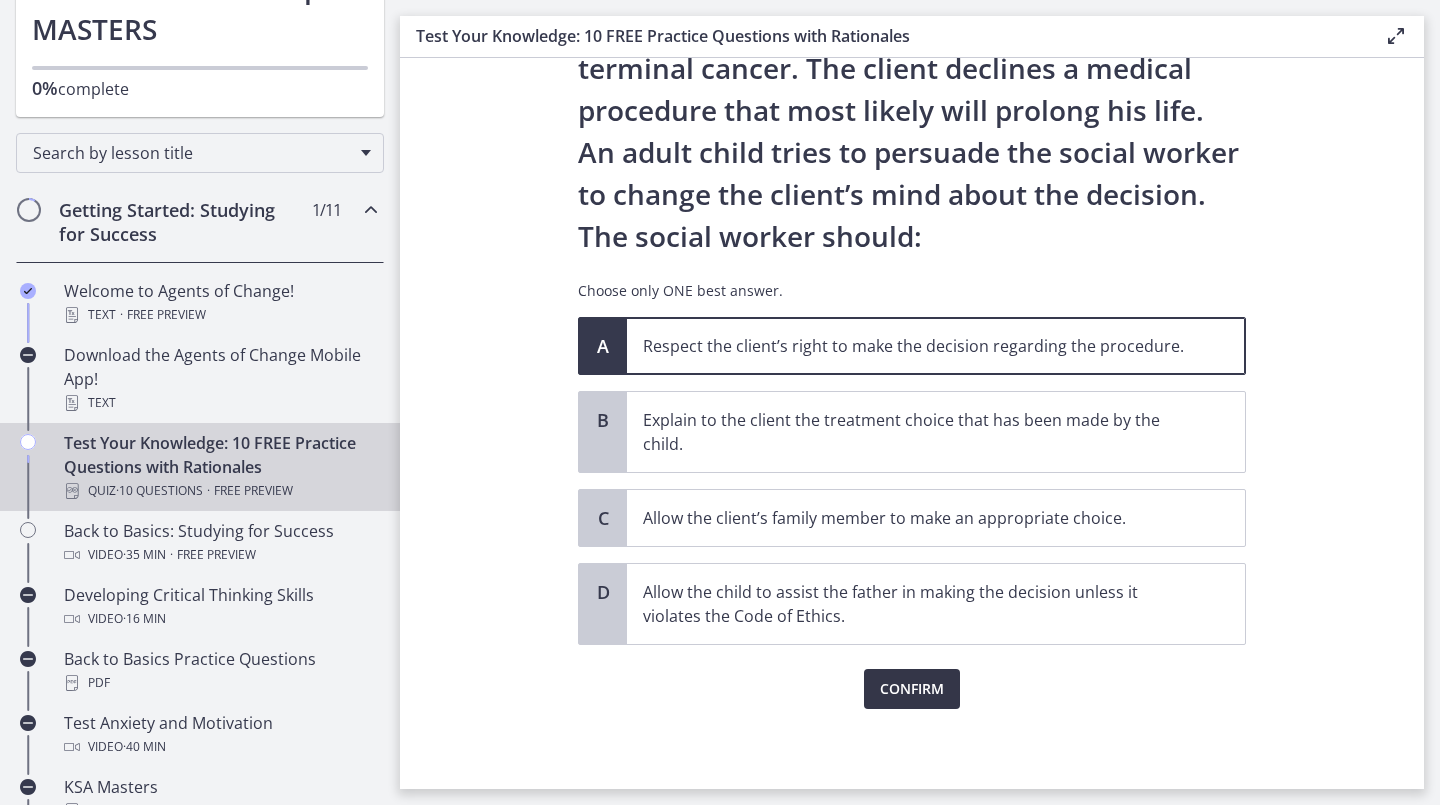 click on "Confirm" at bounding box center (912, 689) 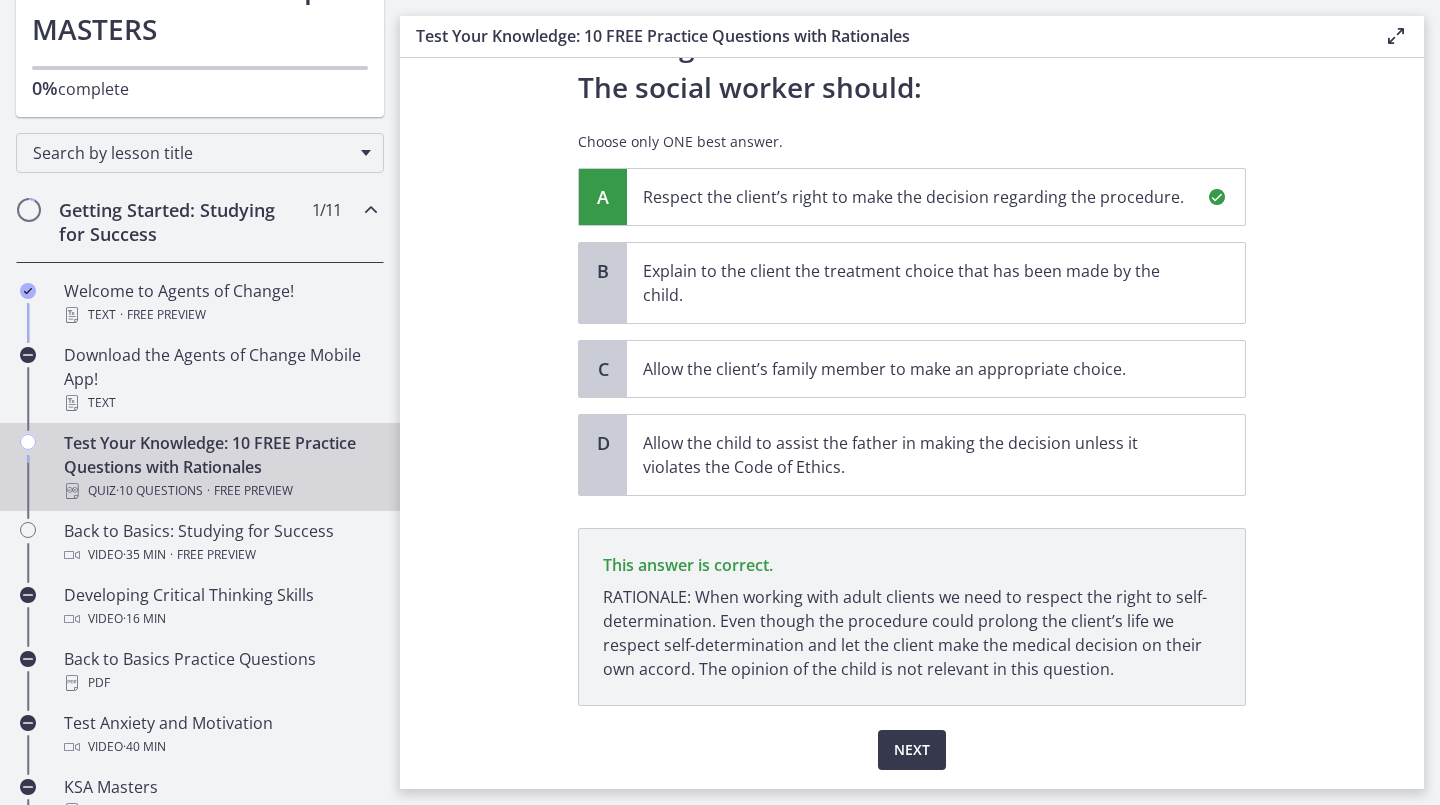 scroll, scrollTop: 369, scrollLeft: 0, axis: vertical 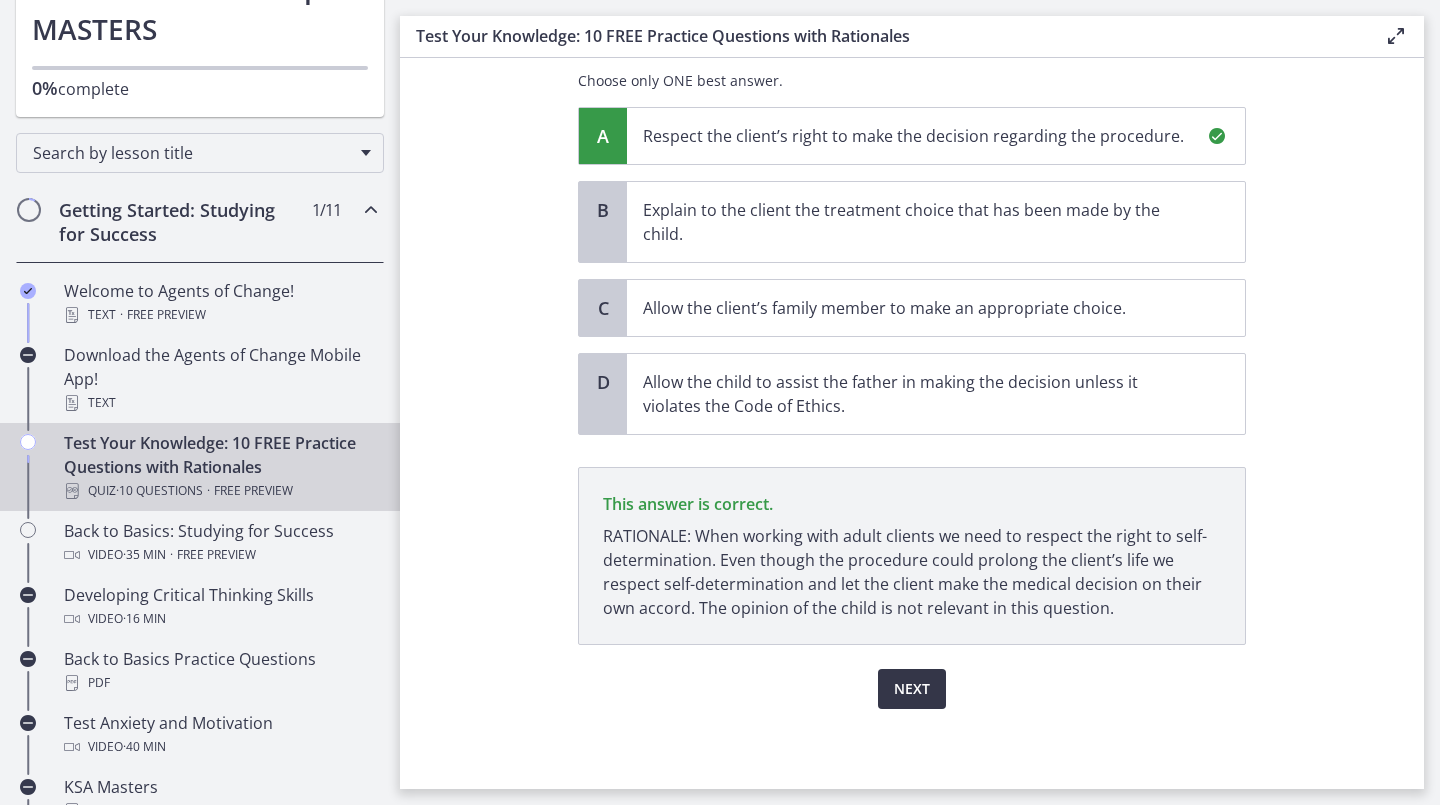 click on "Next" at bounding box center [912, 689] 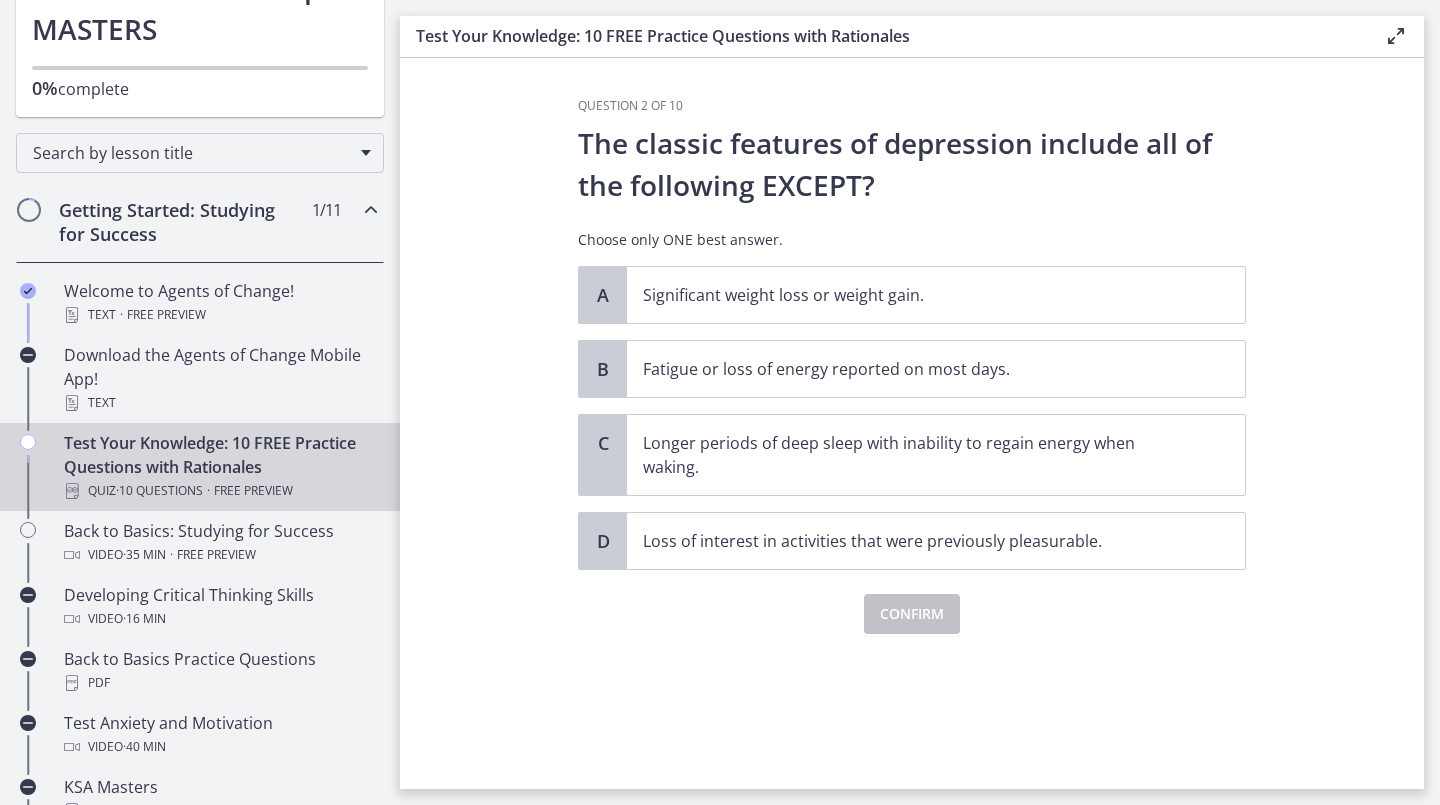 scroll, scrollTop: 0, scrollLeft: 0, axis: both 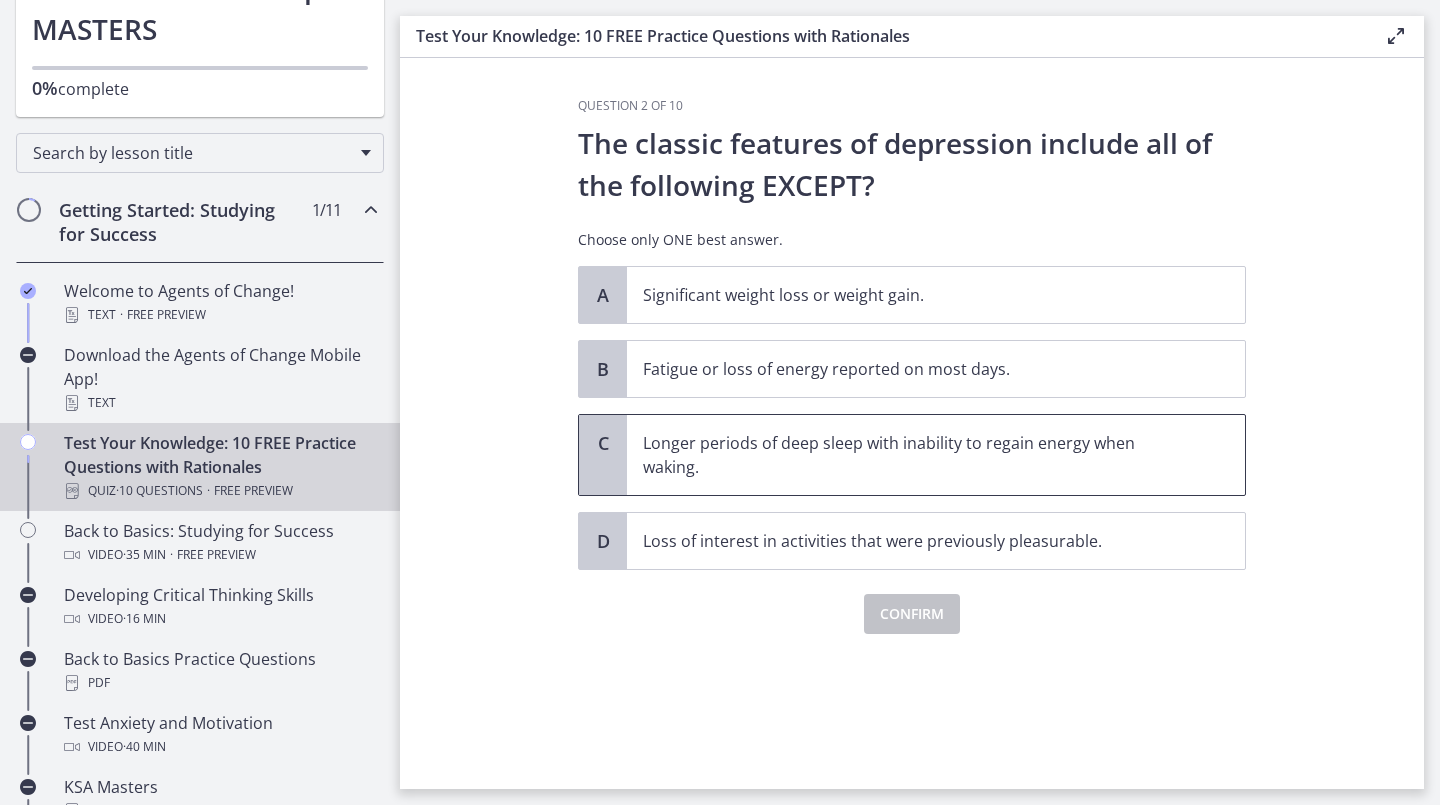 click on "Longer periods of deep sleep with inability to regain energy when waking." at bounding box center (936, 455) 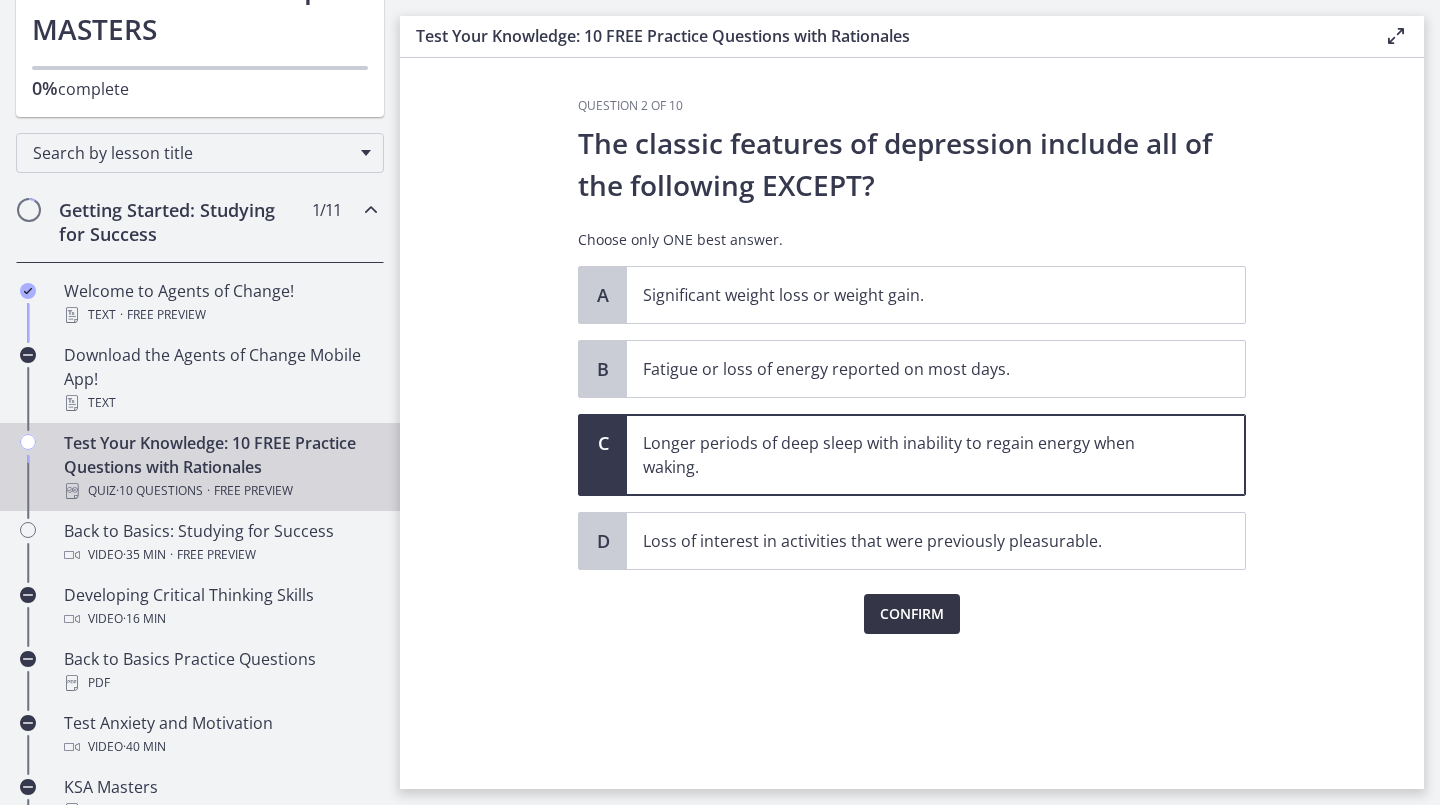click on "Confirm" at bounding box center (912, 614) 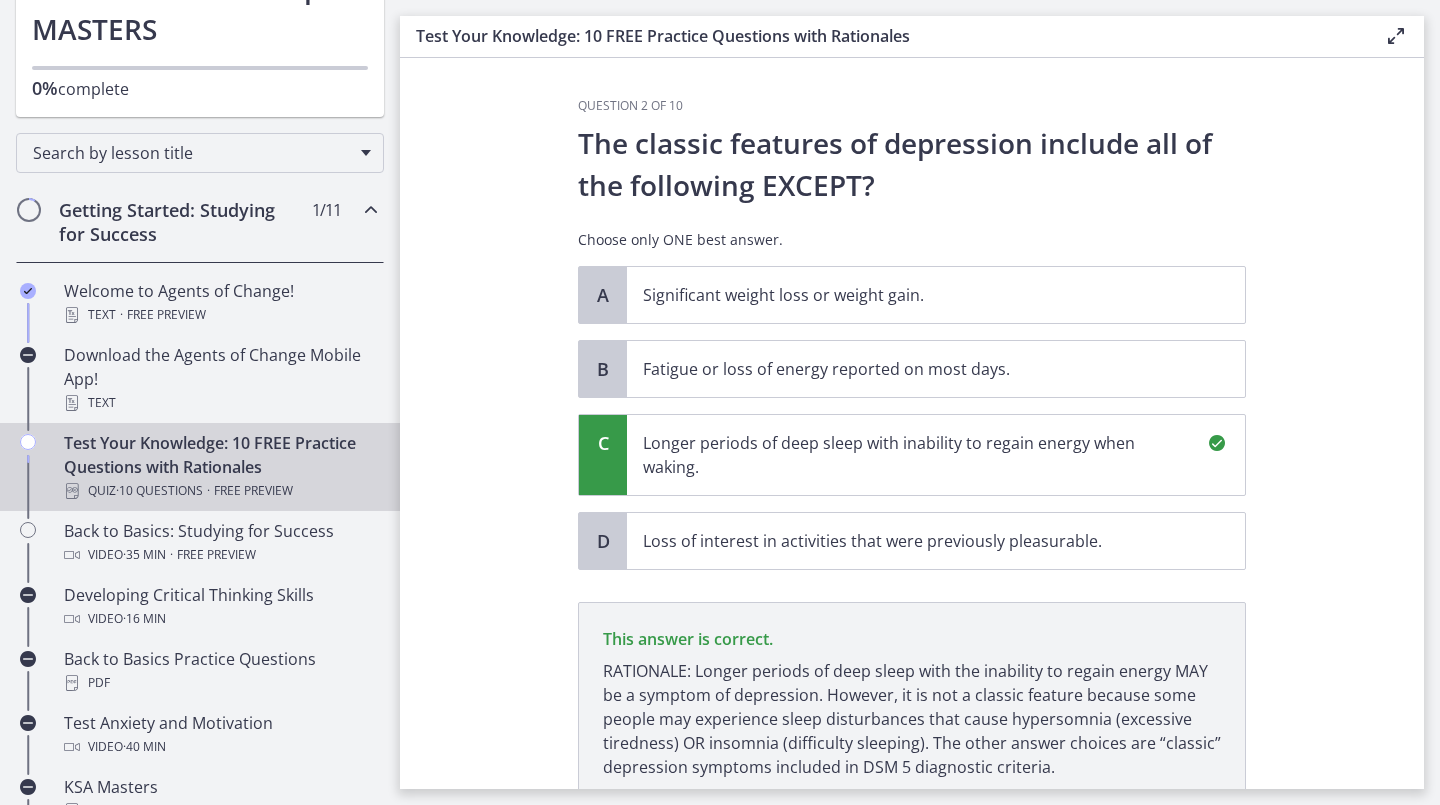 scroll, scrollTop: 159, scrollLeft: 0, axis: vertical 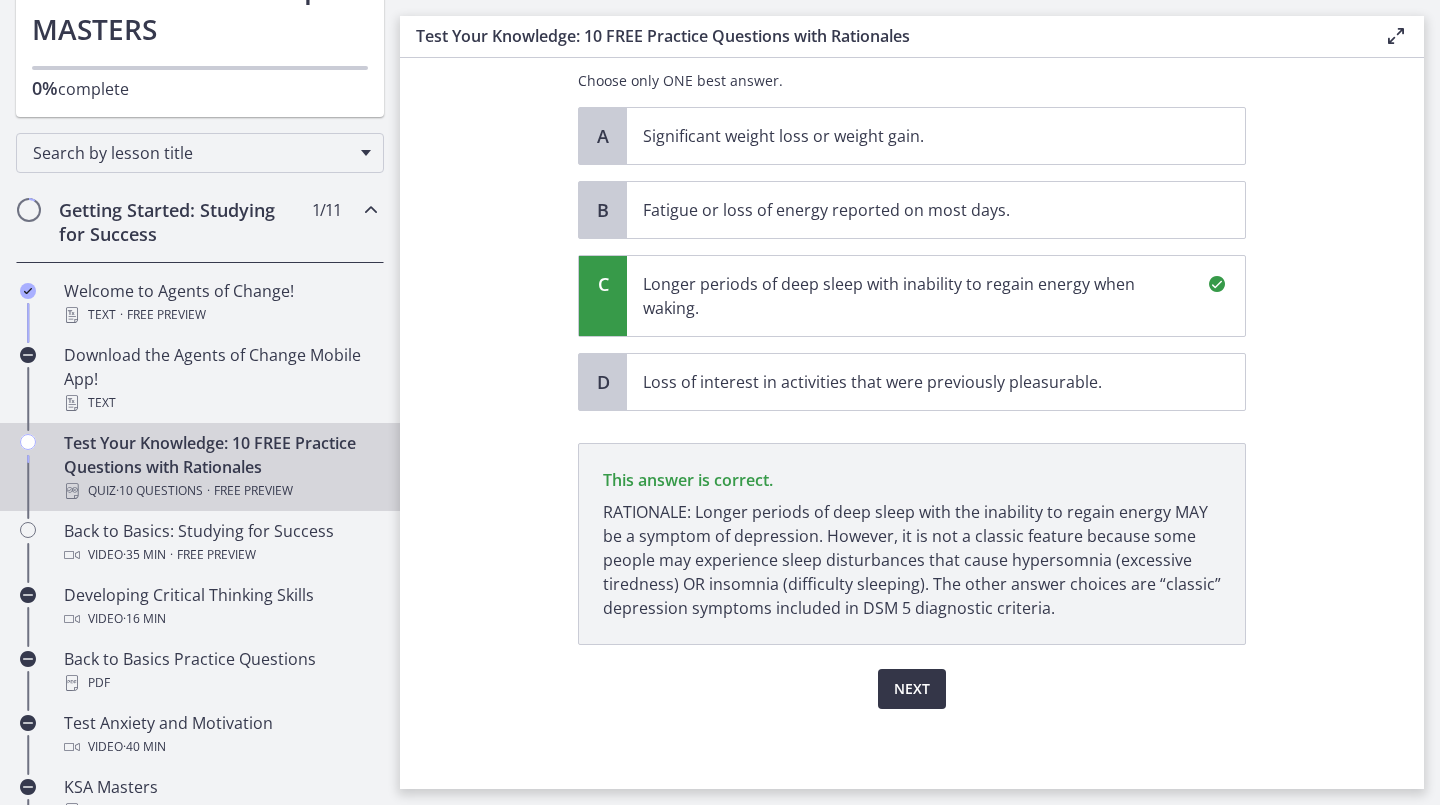 click on "Next" at bounding box center (912, 689) 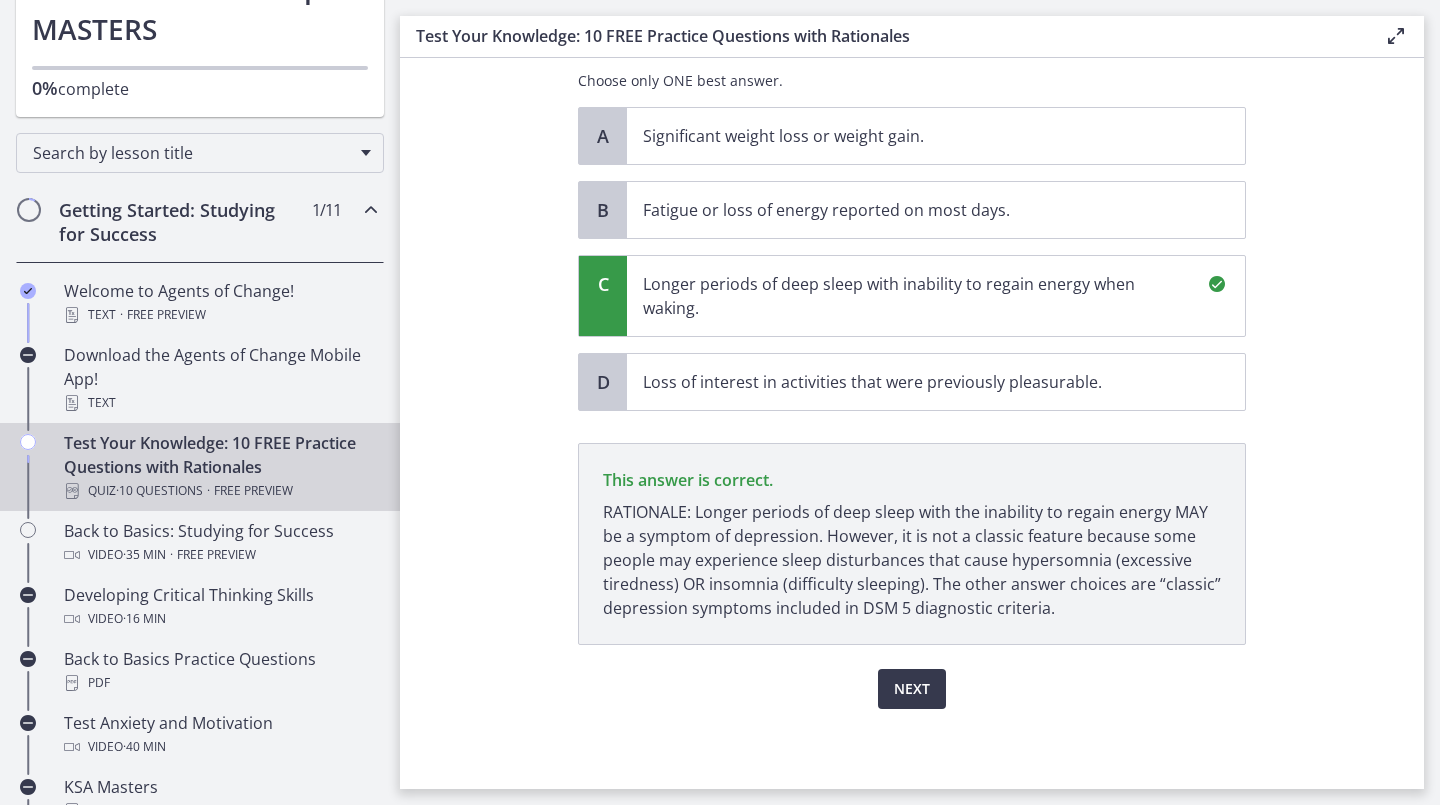 scroll, scrollTop: 0, scrollLeft: 0, axis: both 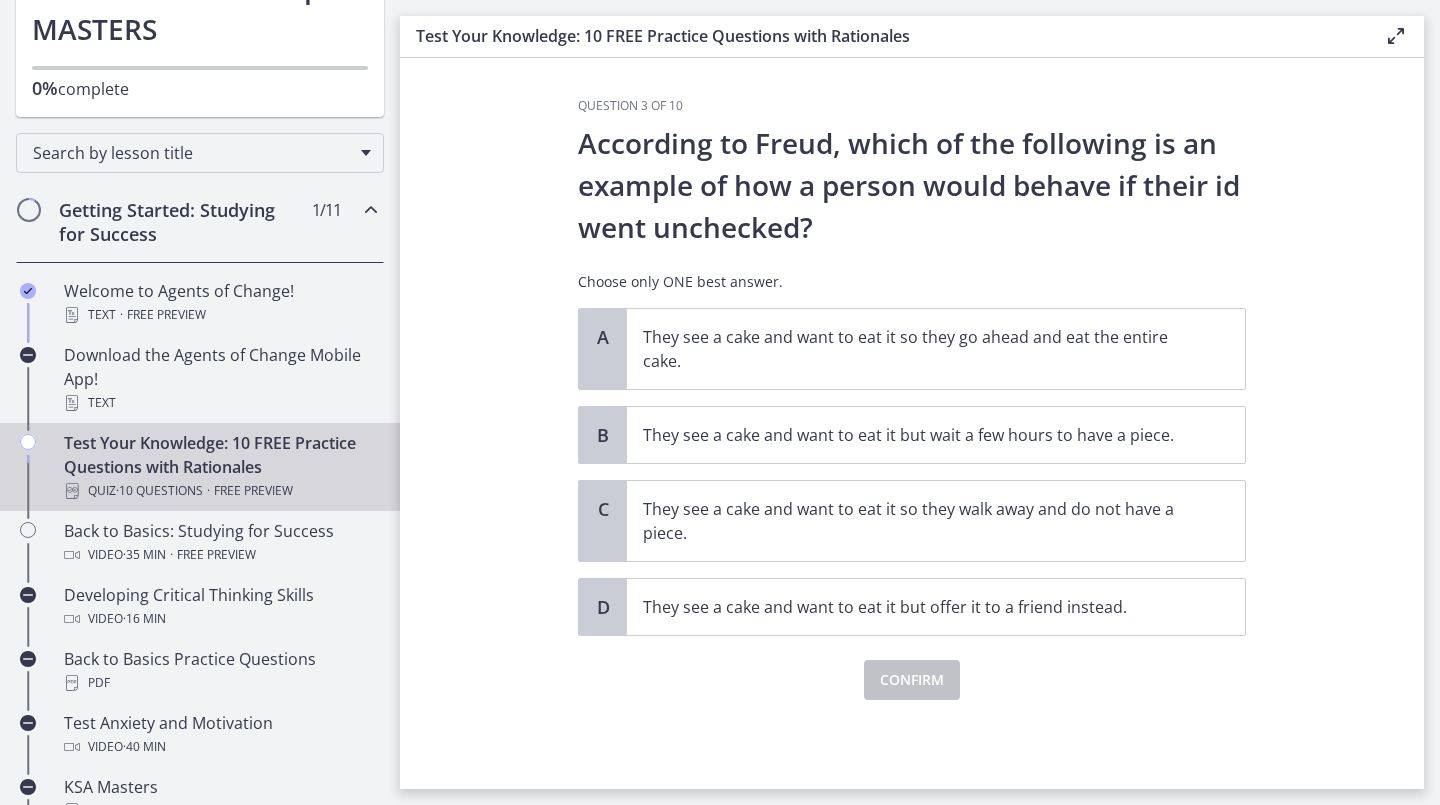 click on "A
They see a cake and want to eat it so they go ahead and eat the entire cake.
B
They see a cake and want to eat it but wait a few hours to have a piece.
C
They see a cake and want to eat it so they walk away and do not have a piece.
D
They see a cake and want to eat it but offer it to a friend instead." at bounding box center (912, 472) 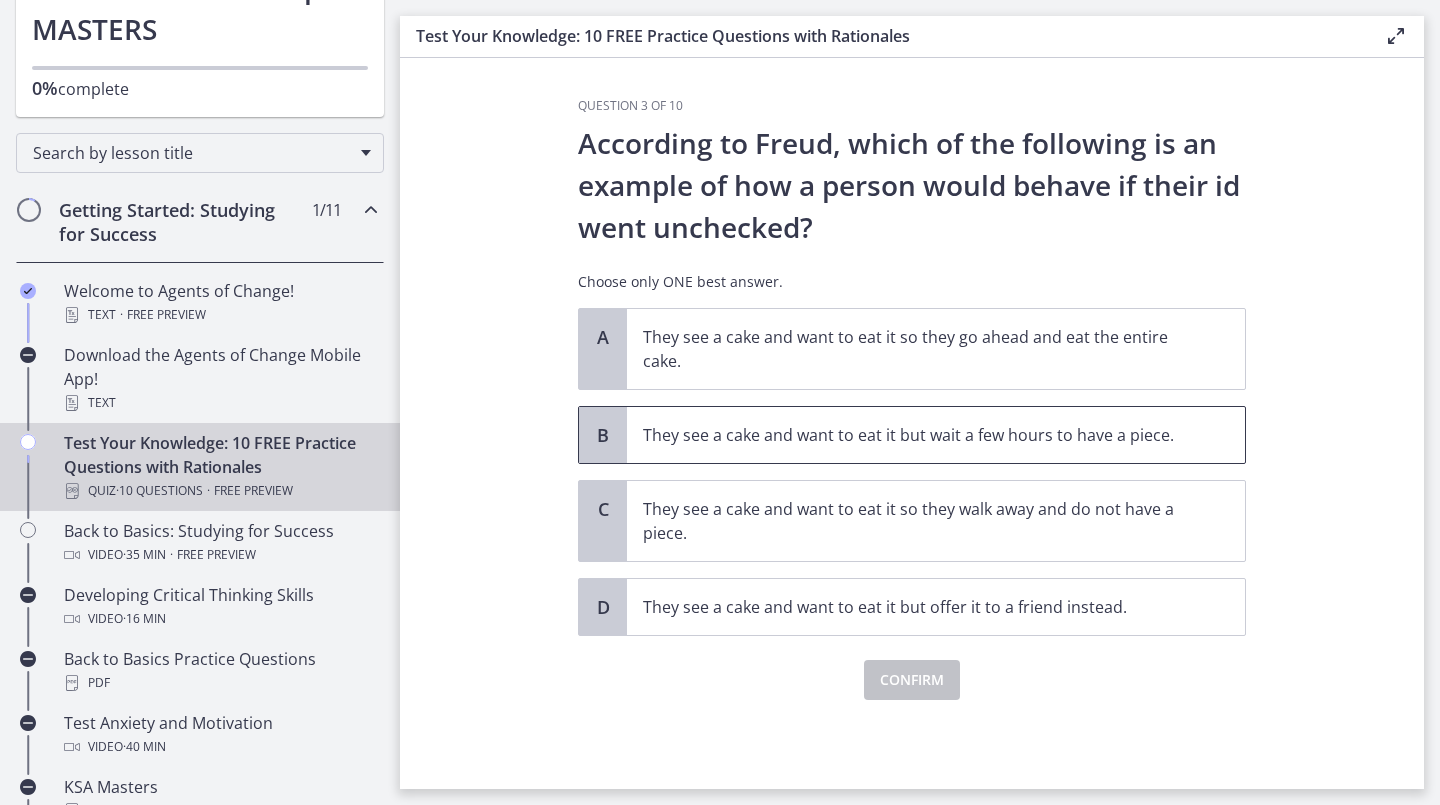 click on "They see a cake and want to eat it but wait a few hours to have a piece." at bounding box center (936, 435) 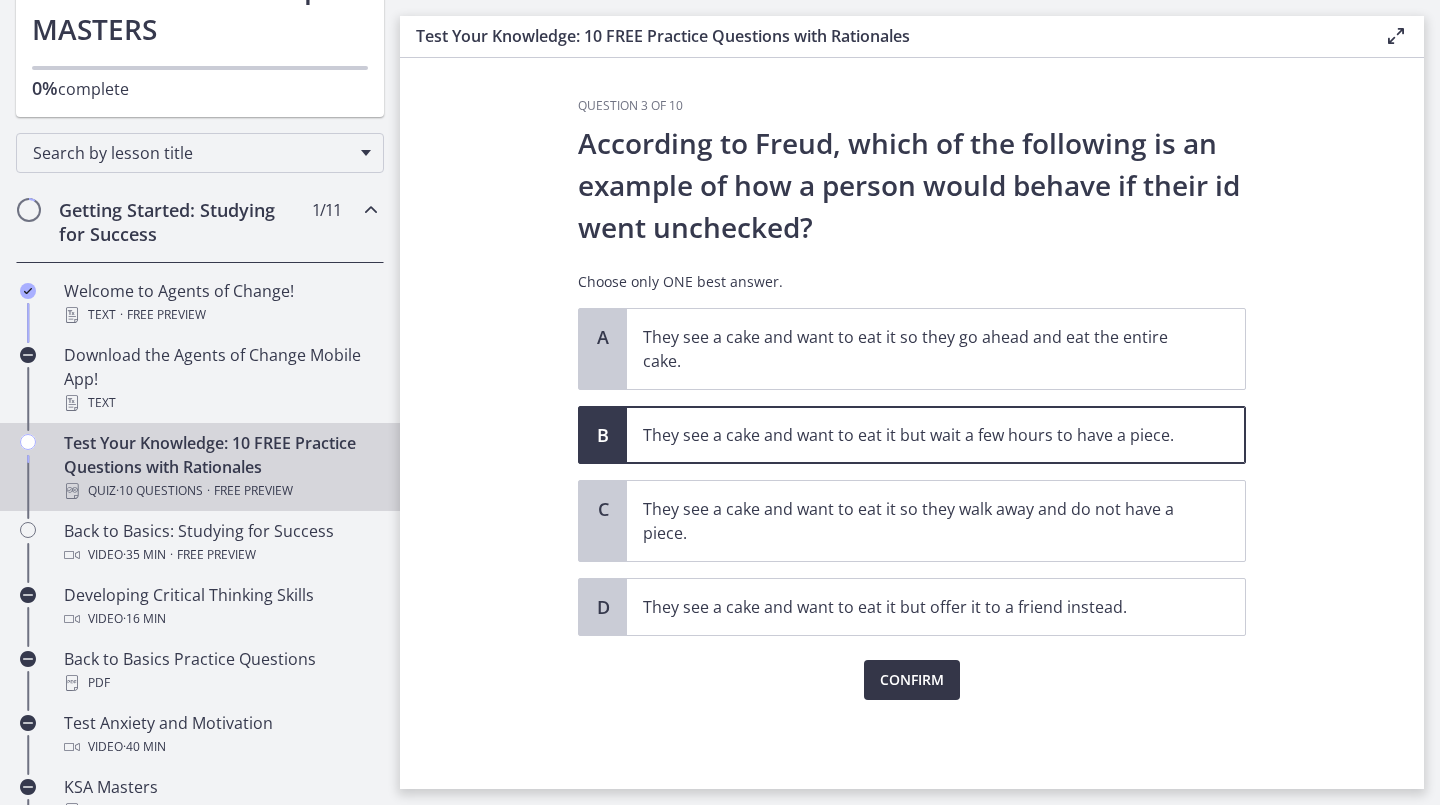 click on "Confirm" at bounding box center (912, 680) 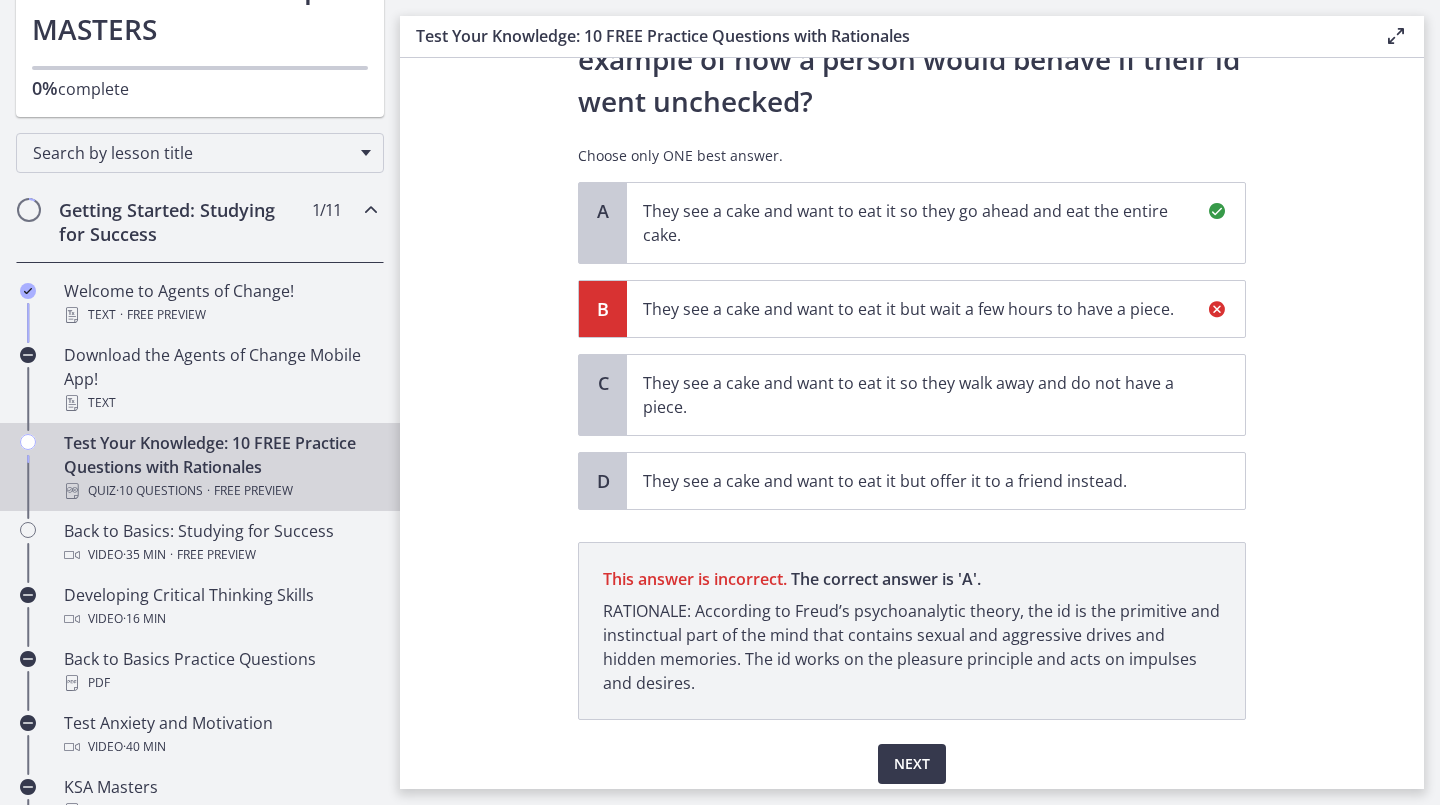scroll, scrollTop: 201, scrollLeft: 0, axis: vertical 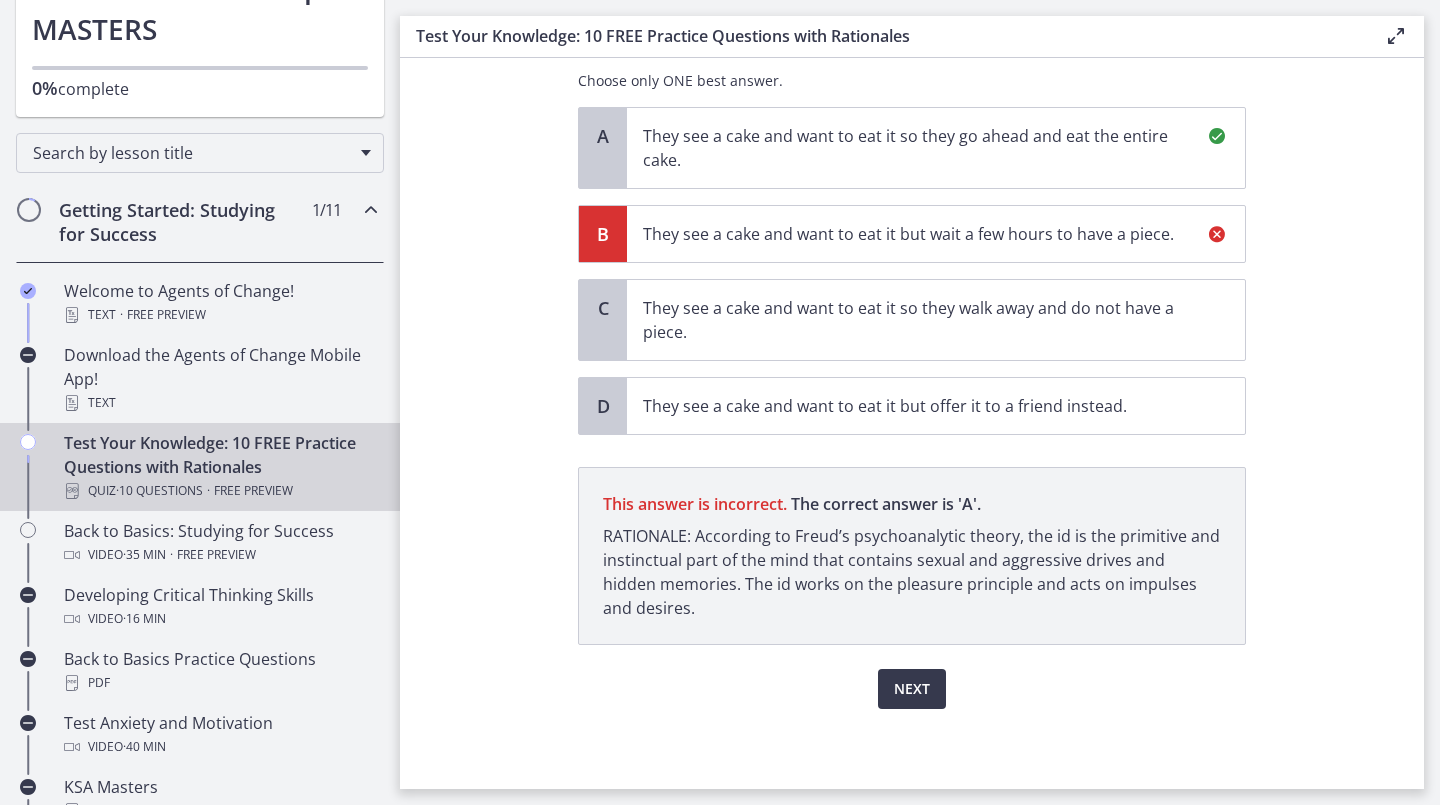 click on "Getting Started: Studying for Success
1  /  11
Completed" at bounding box center [200, 222] 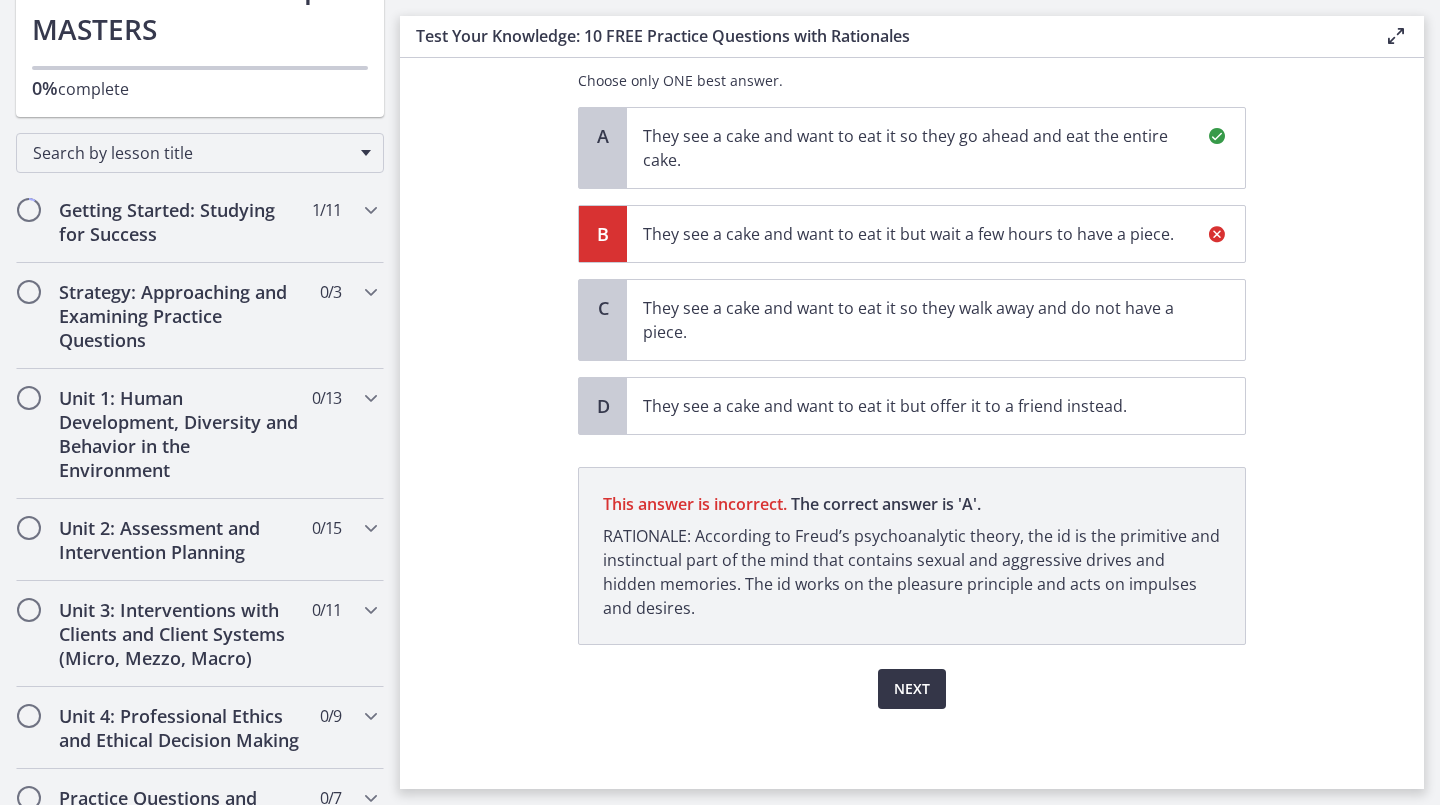 click on "Next" at bounding box center [912, 689] 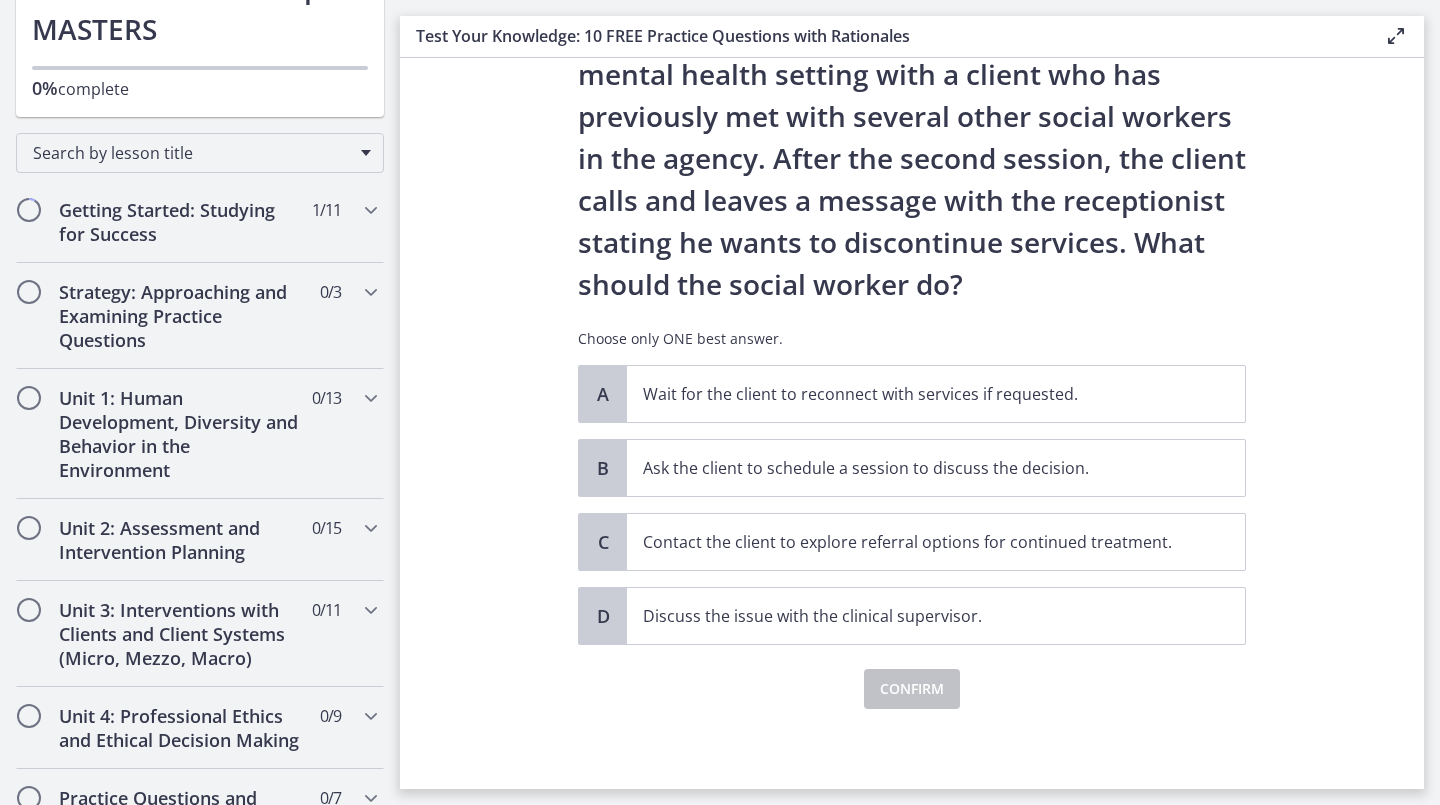 scroll, scrollTop: 0, scrollLeft: 0, axis: both 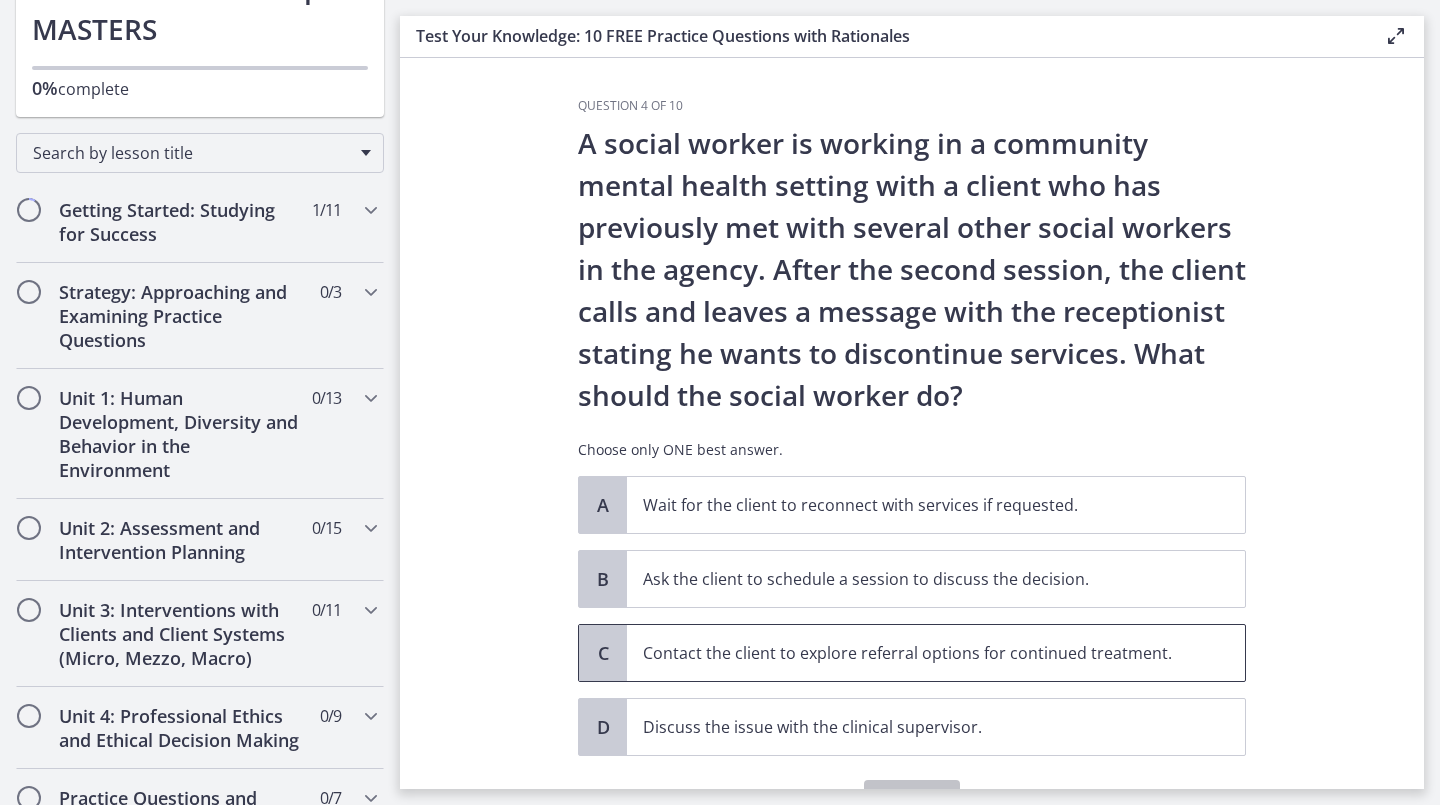 click on "Contact the client to explore referral options for continued treatment." at bounding box center [936, 653] 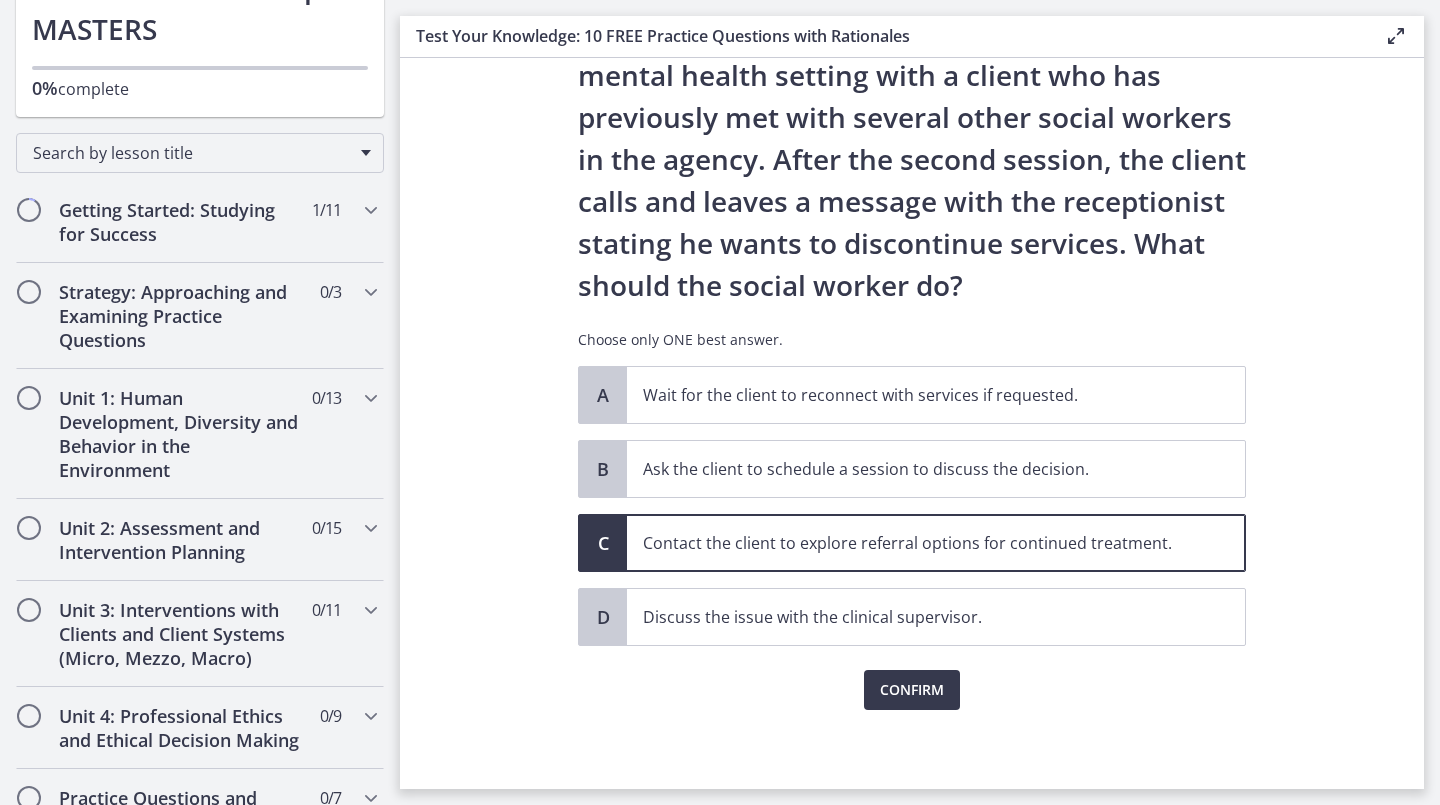 scroll, scrollTop: 111, scrollLeft: 0, axis: vertical 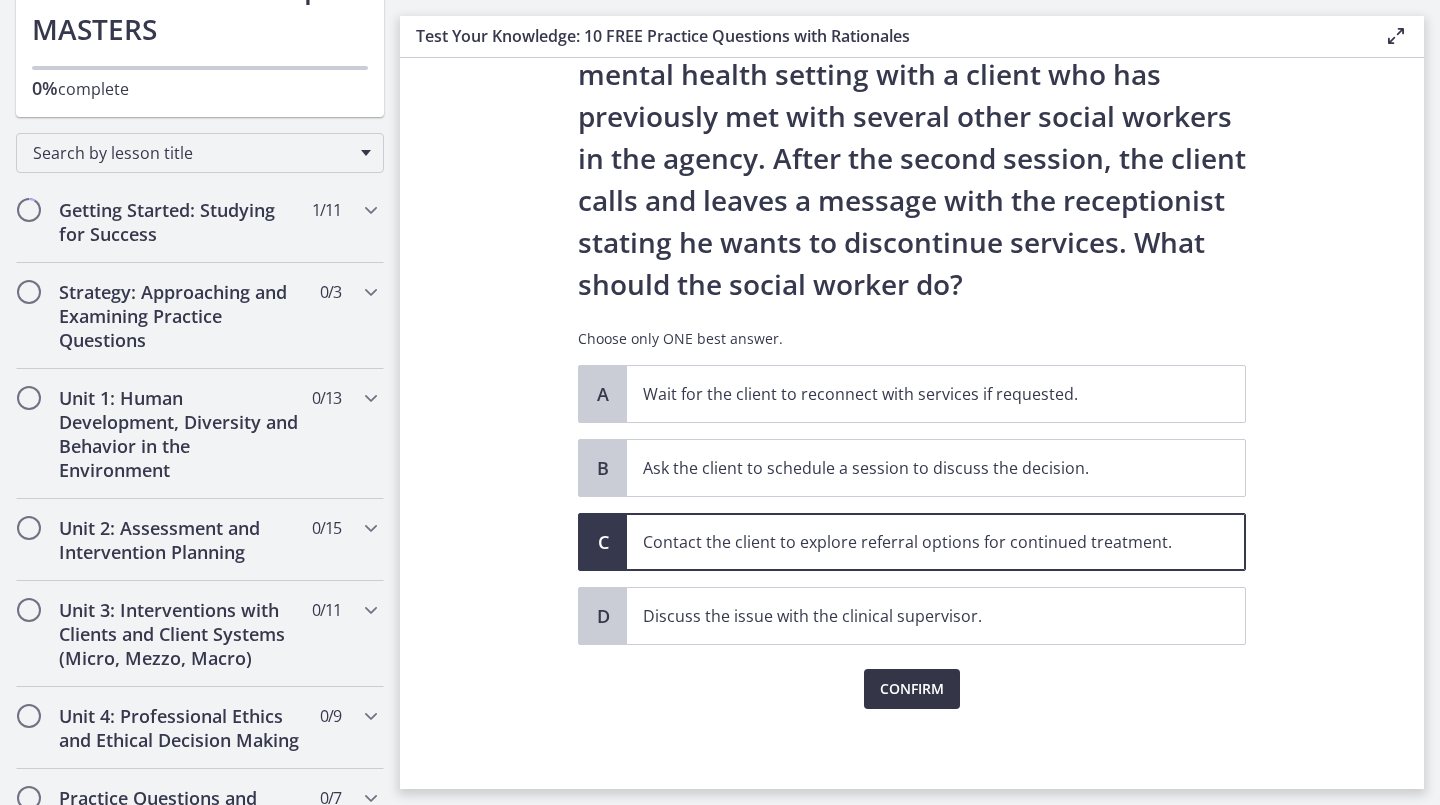 click on "Confirm" at bounding box center (912, 689) 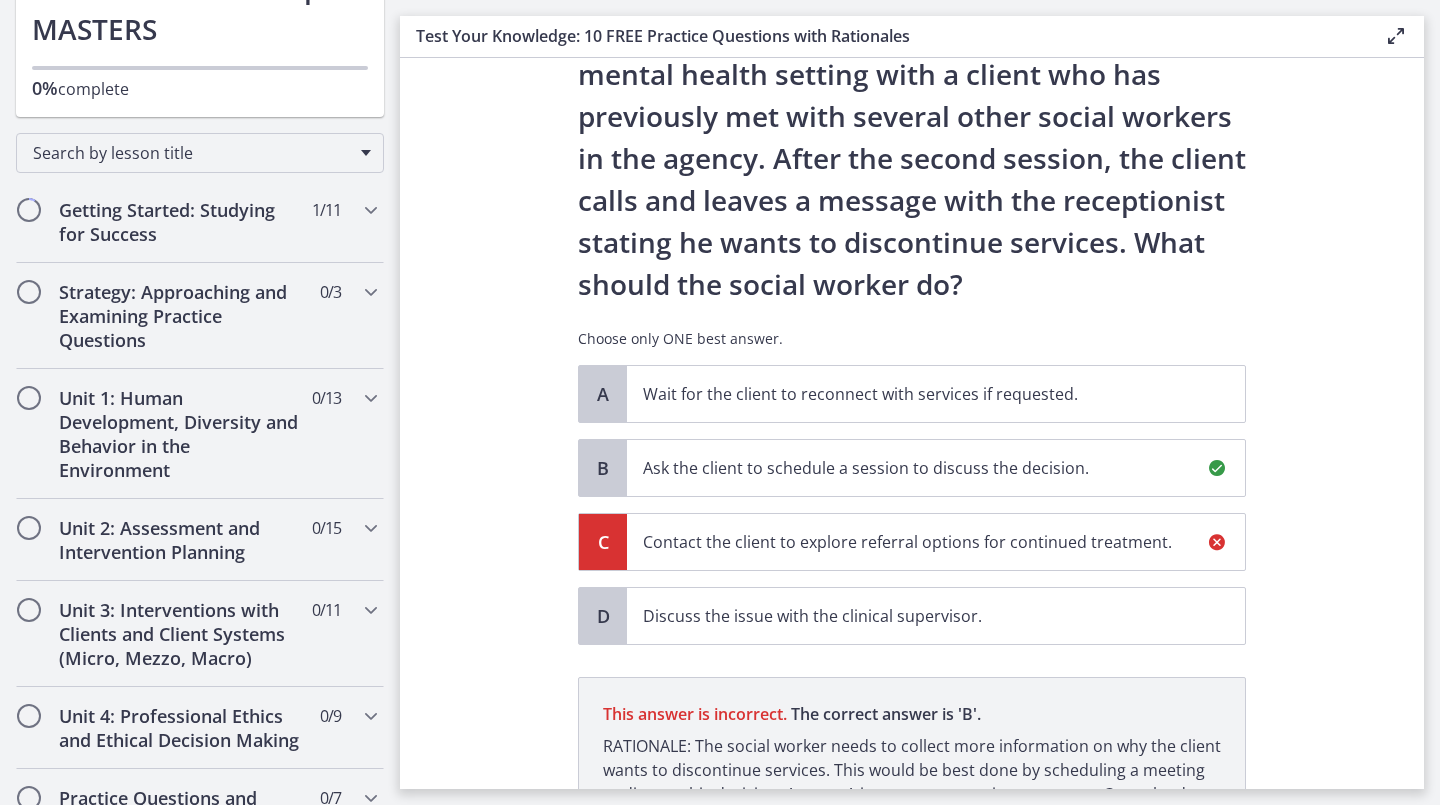 scroll, scrollTop: 345, scrollLeft: 0, axis: vertical 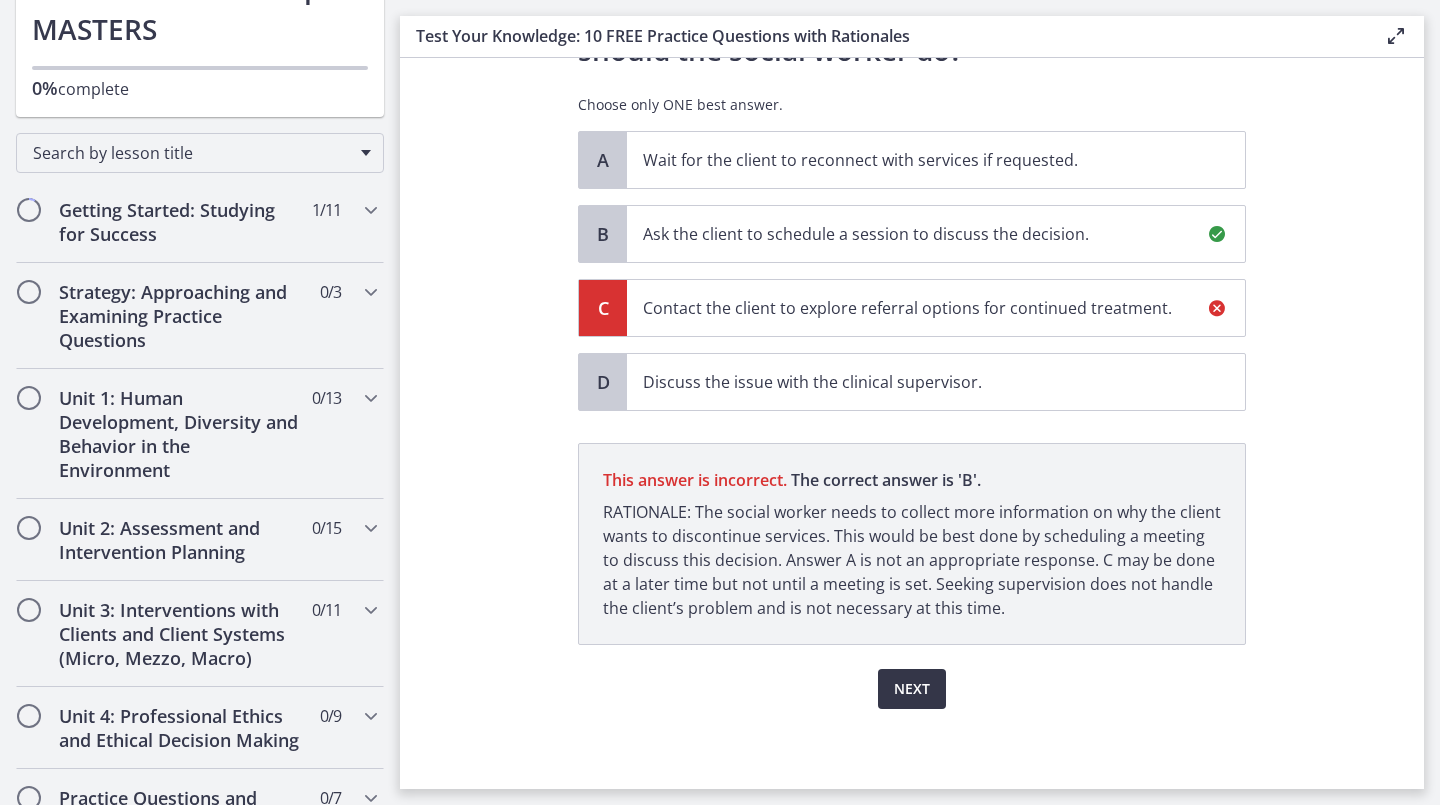 click on "Next" at bounding box center [912, 689] 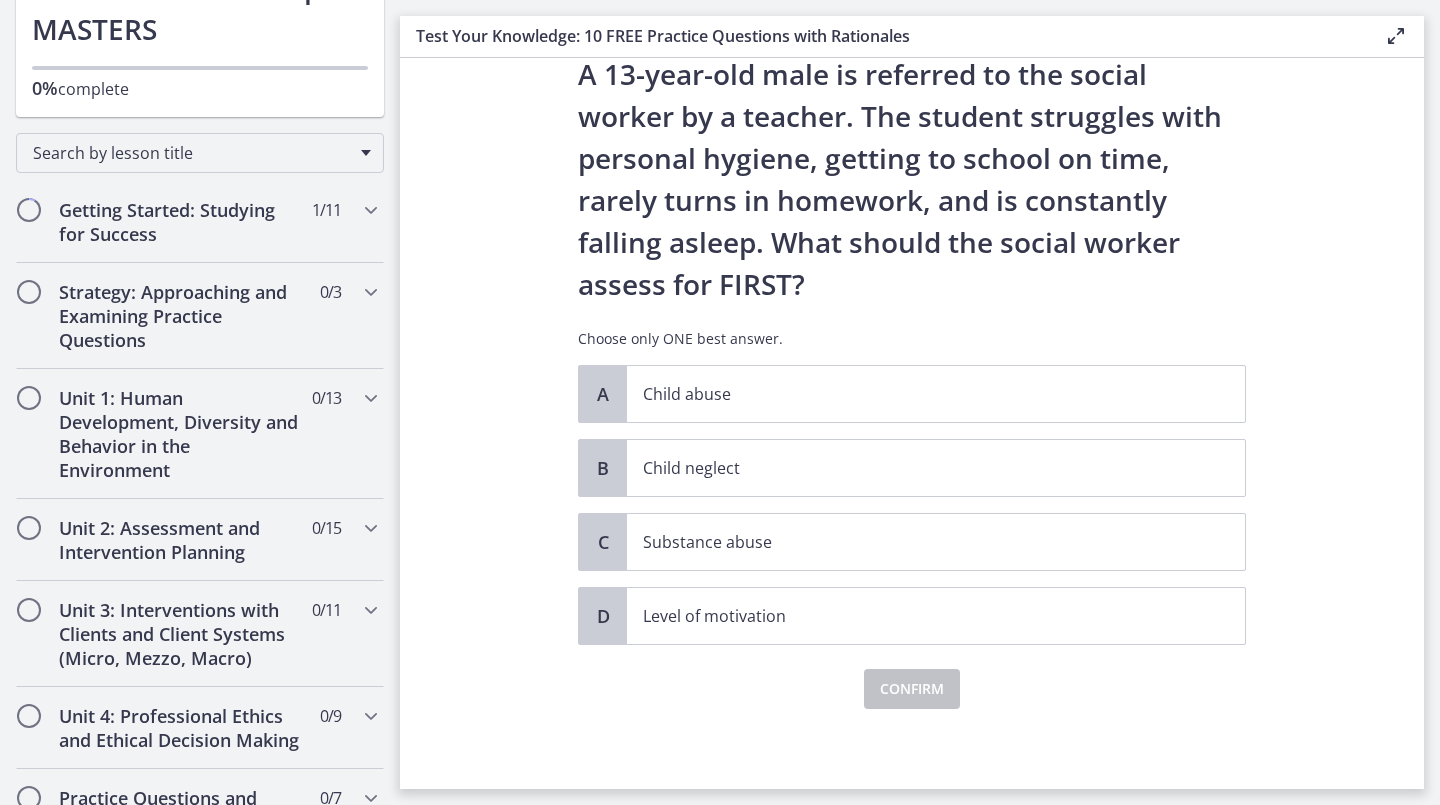 scroll, scrollTop: 0, scrollLeft: 0, axis: both 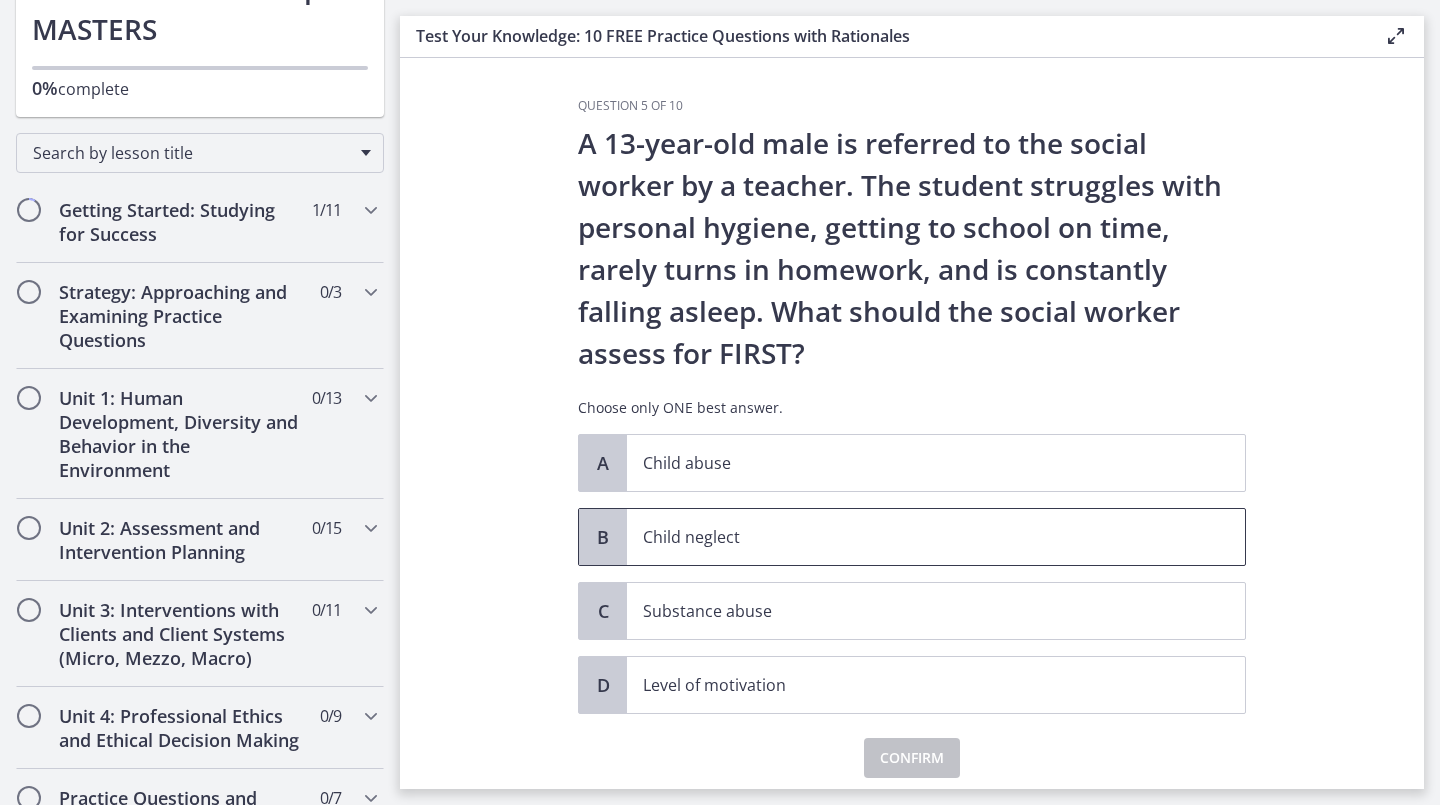 click on "Child neglect" at bounding box center [936, 537] 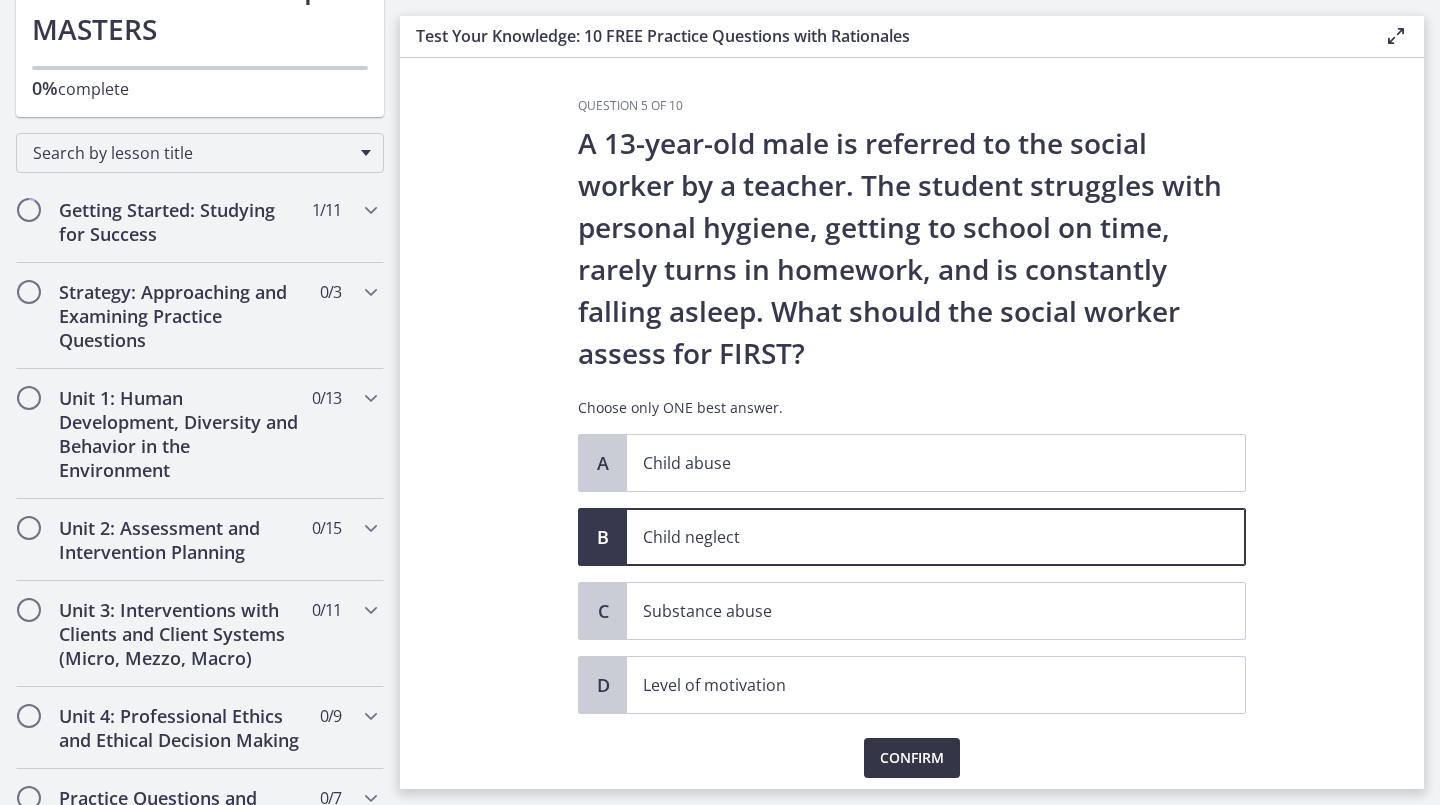 click on "Confirm" at bounding box center [912, 758] 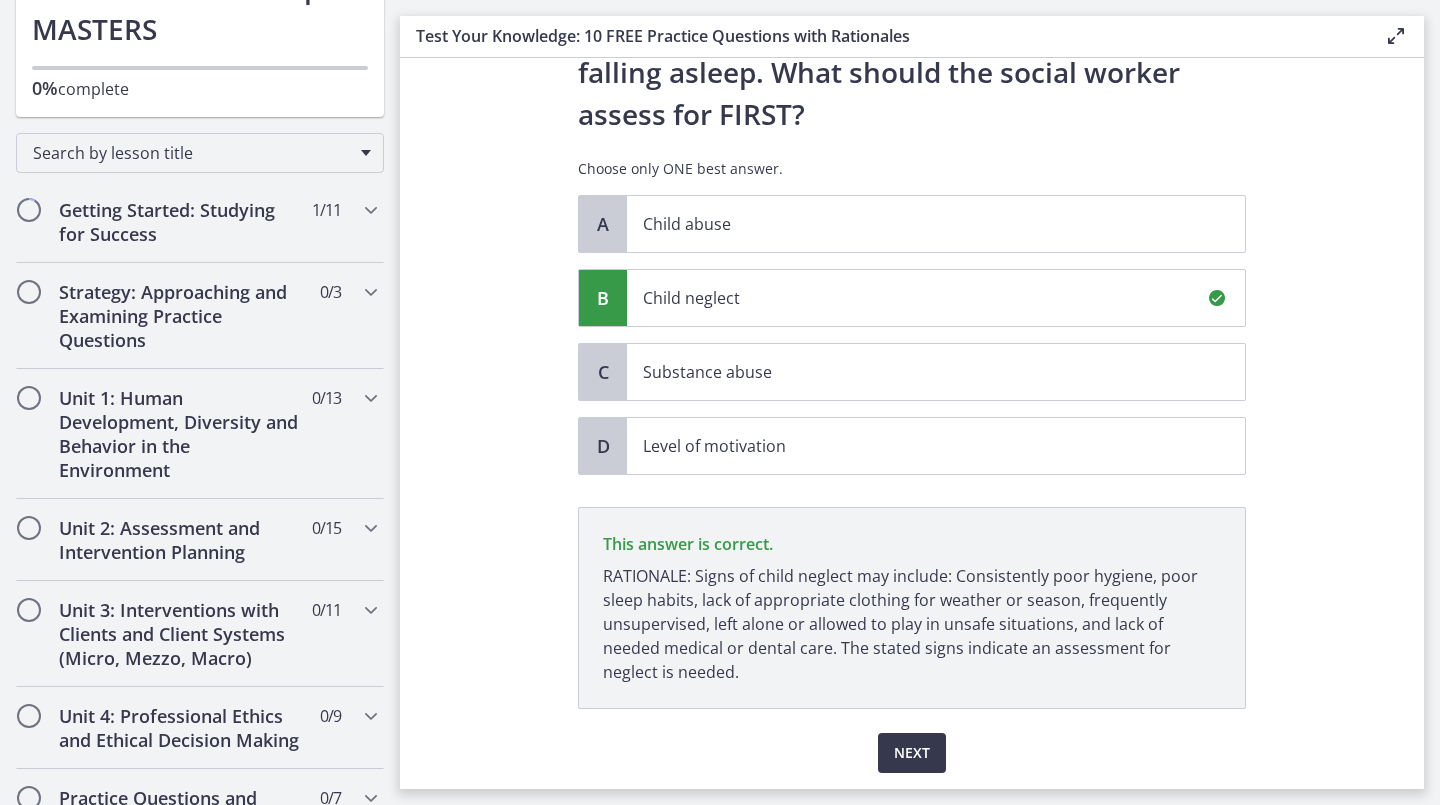 scroll, scrollTop: 303, scrollLeft: 0, axis: vertical 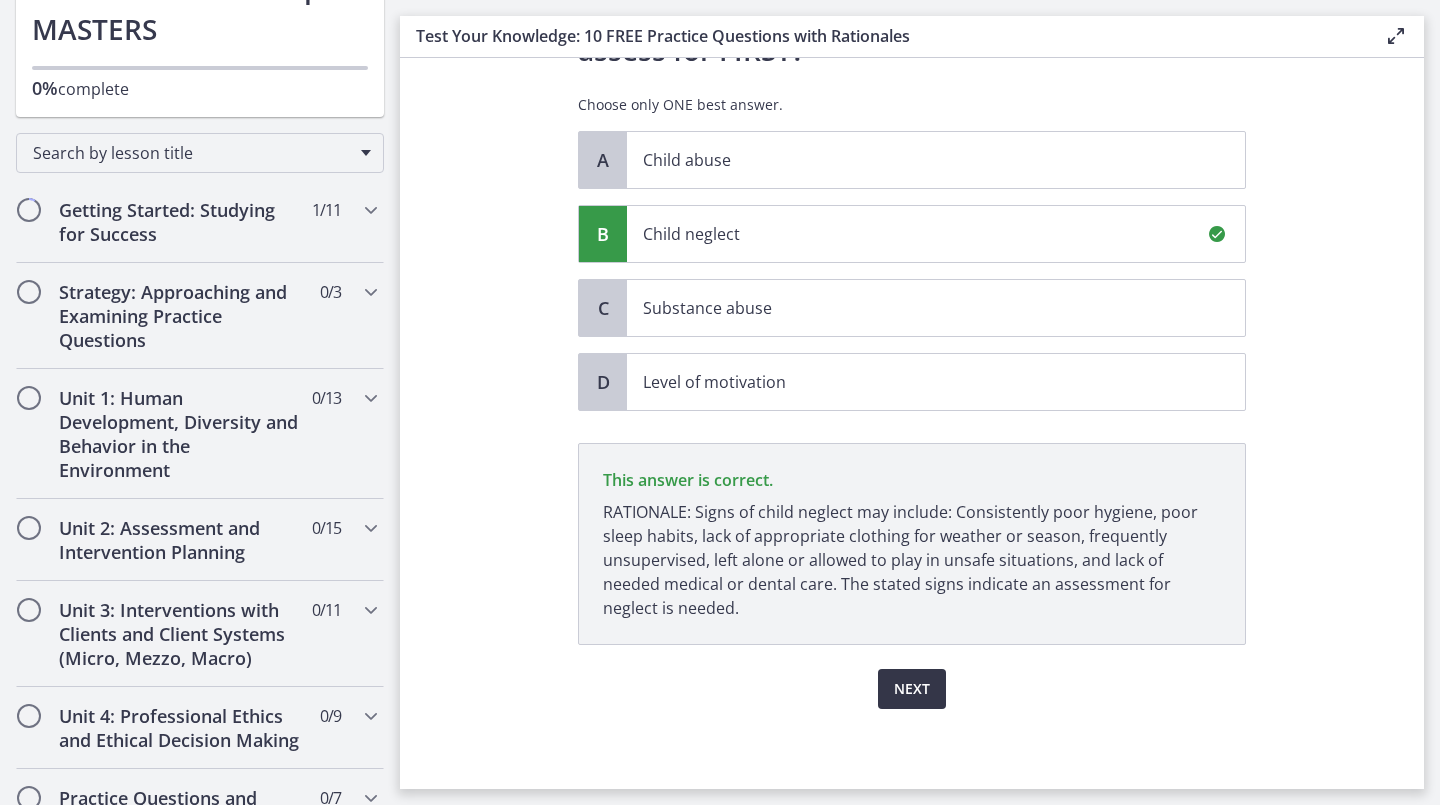 click on "Next" at bounding box center (912, 689) 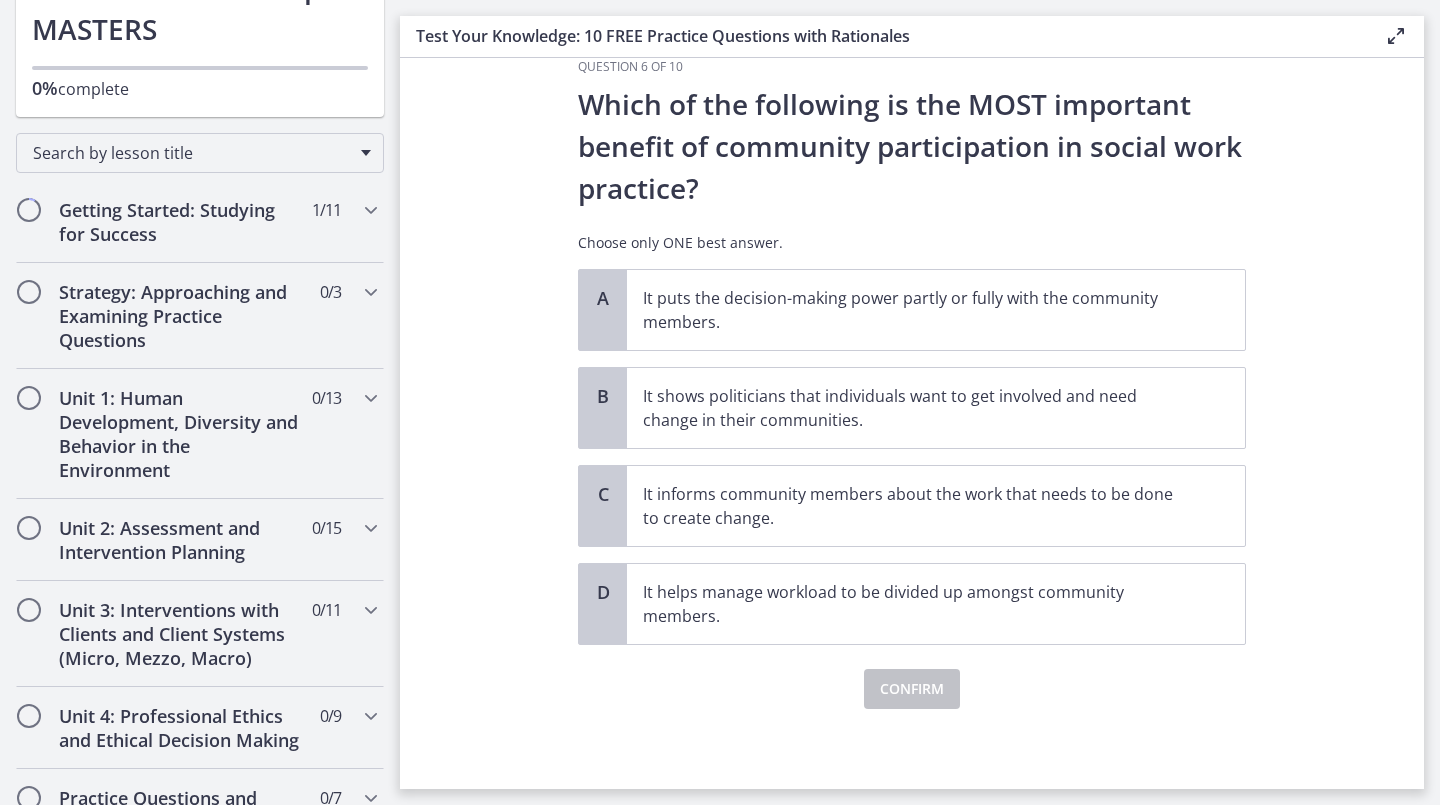scroll, scrollTop: 0, scrollLeft: 0, axis: both 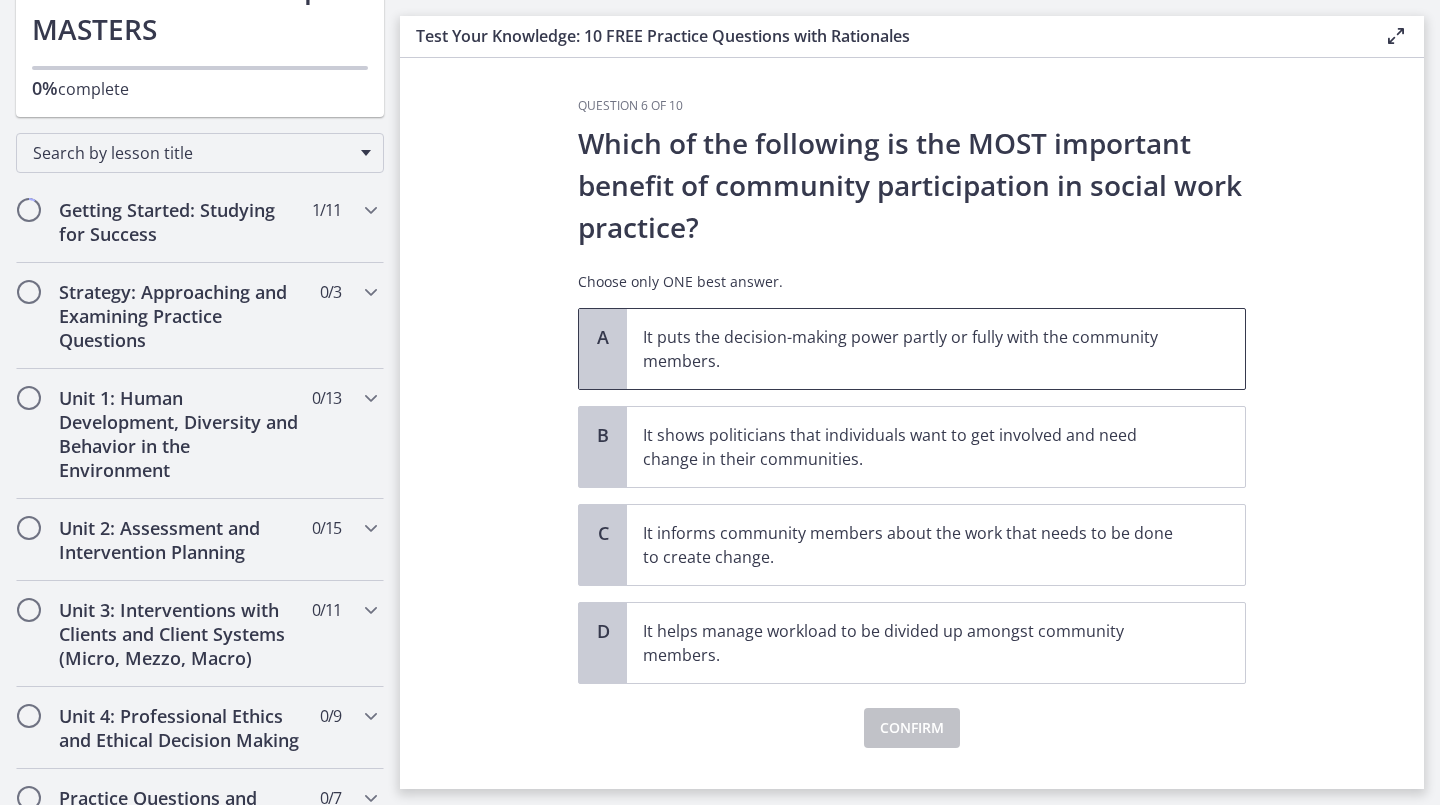 click on "It puts the decision-making power partly or fully with the community members." at bounding box center (916, 349) 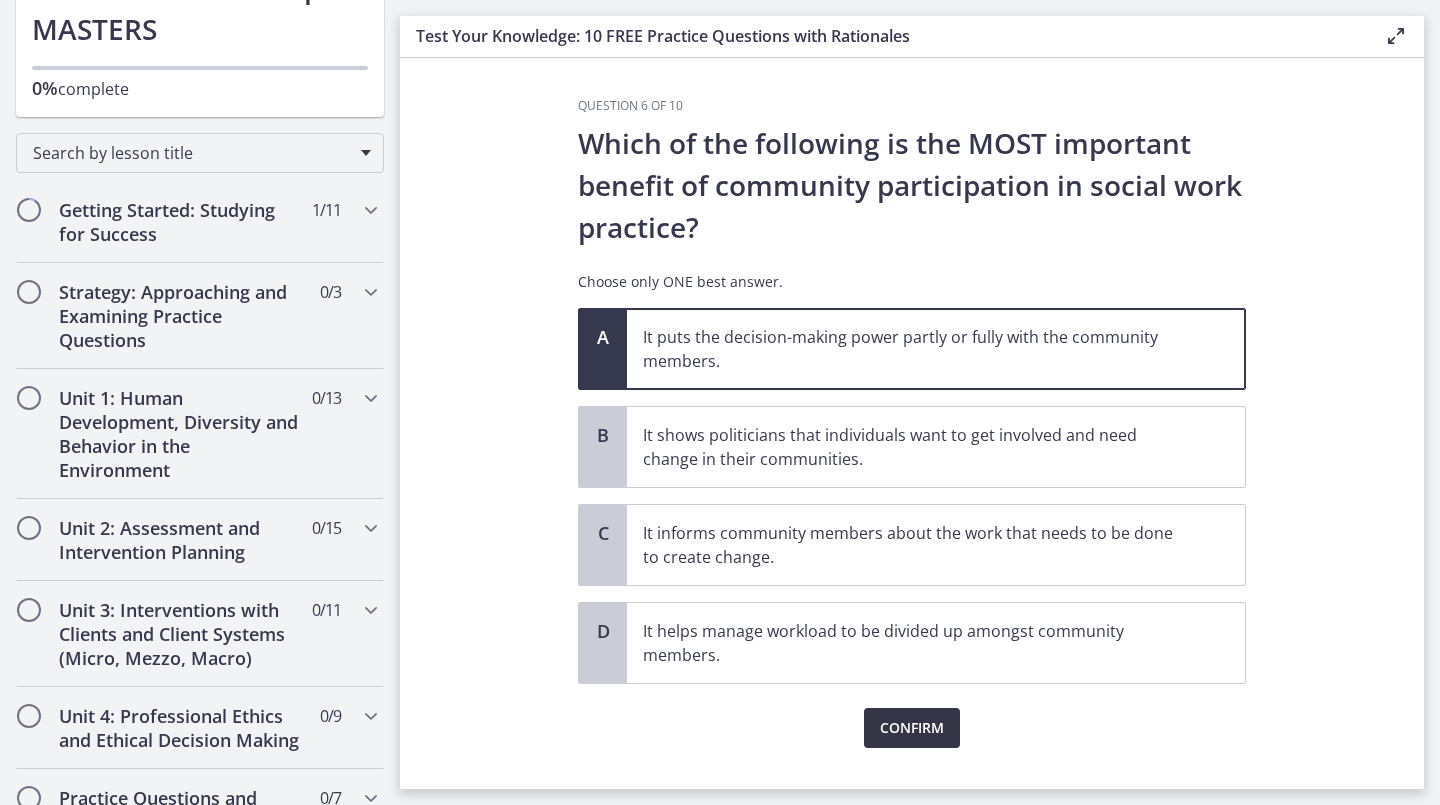 click on "Confirm" at bounding box center [912, 728] 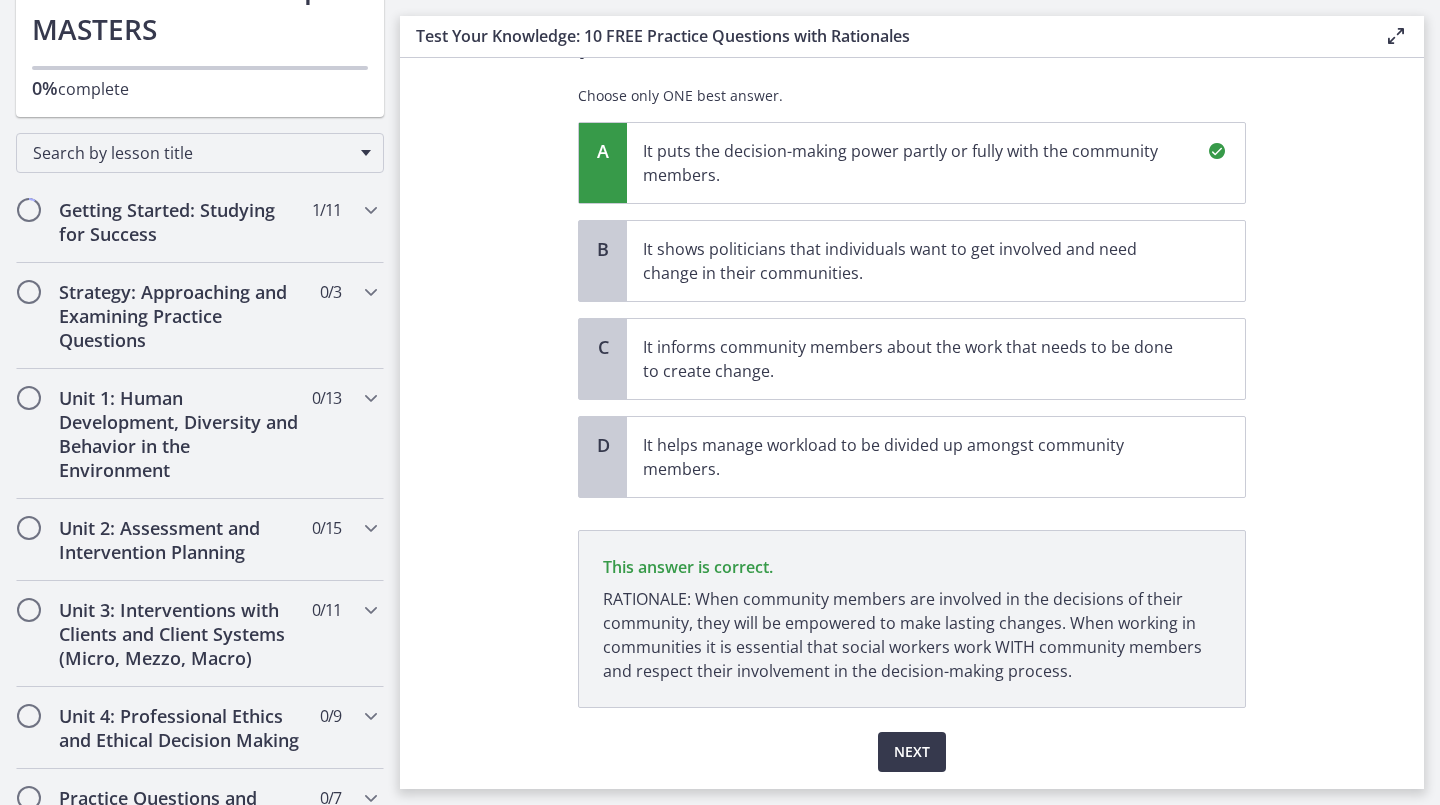scroll, scrollTop: 249, scrollLeft: 0, axis: vertical 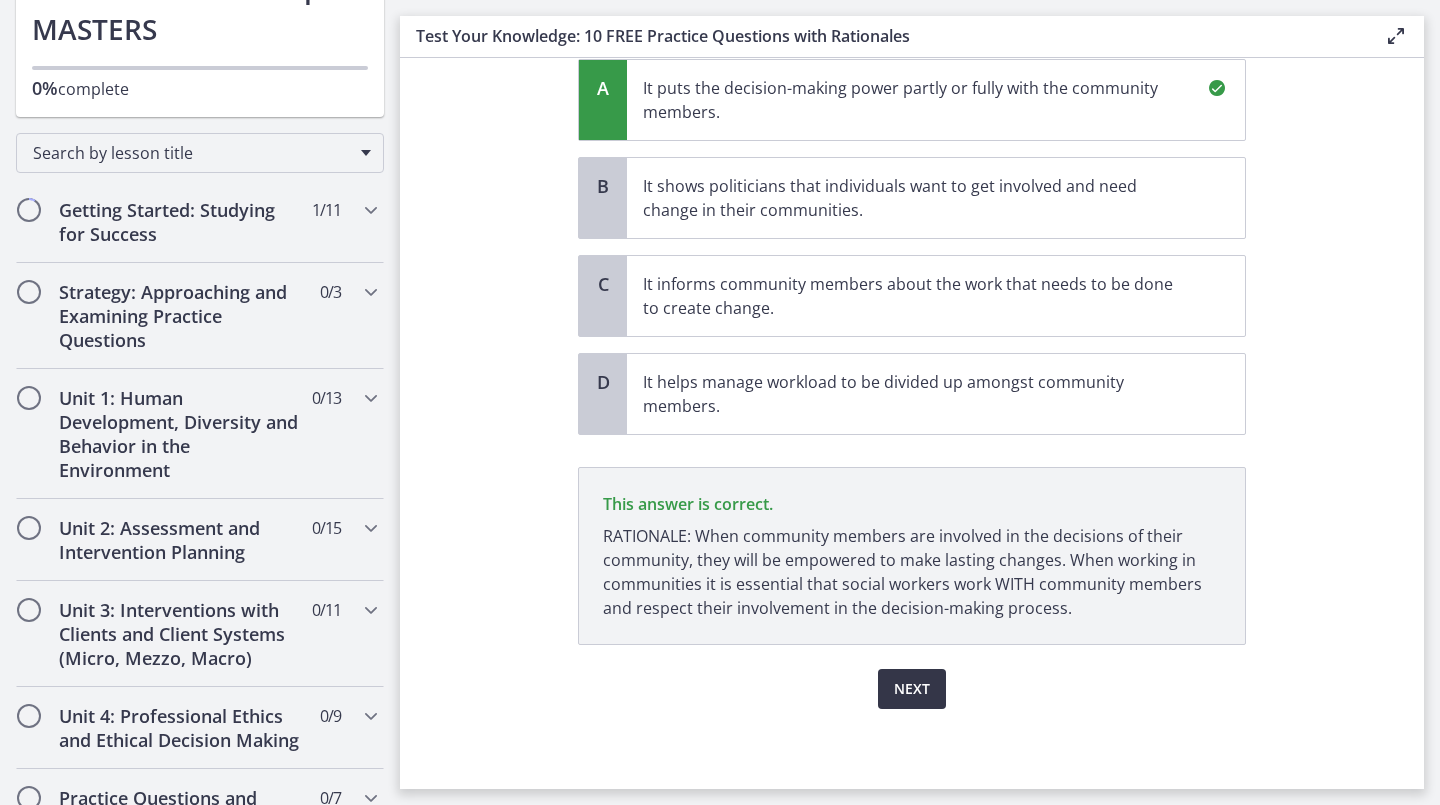 click on "Next" at bounding box center [912, 689] 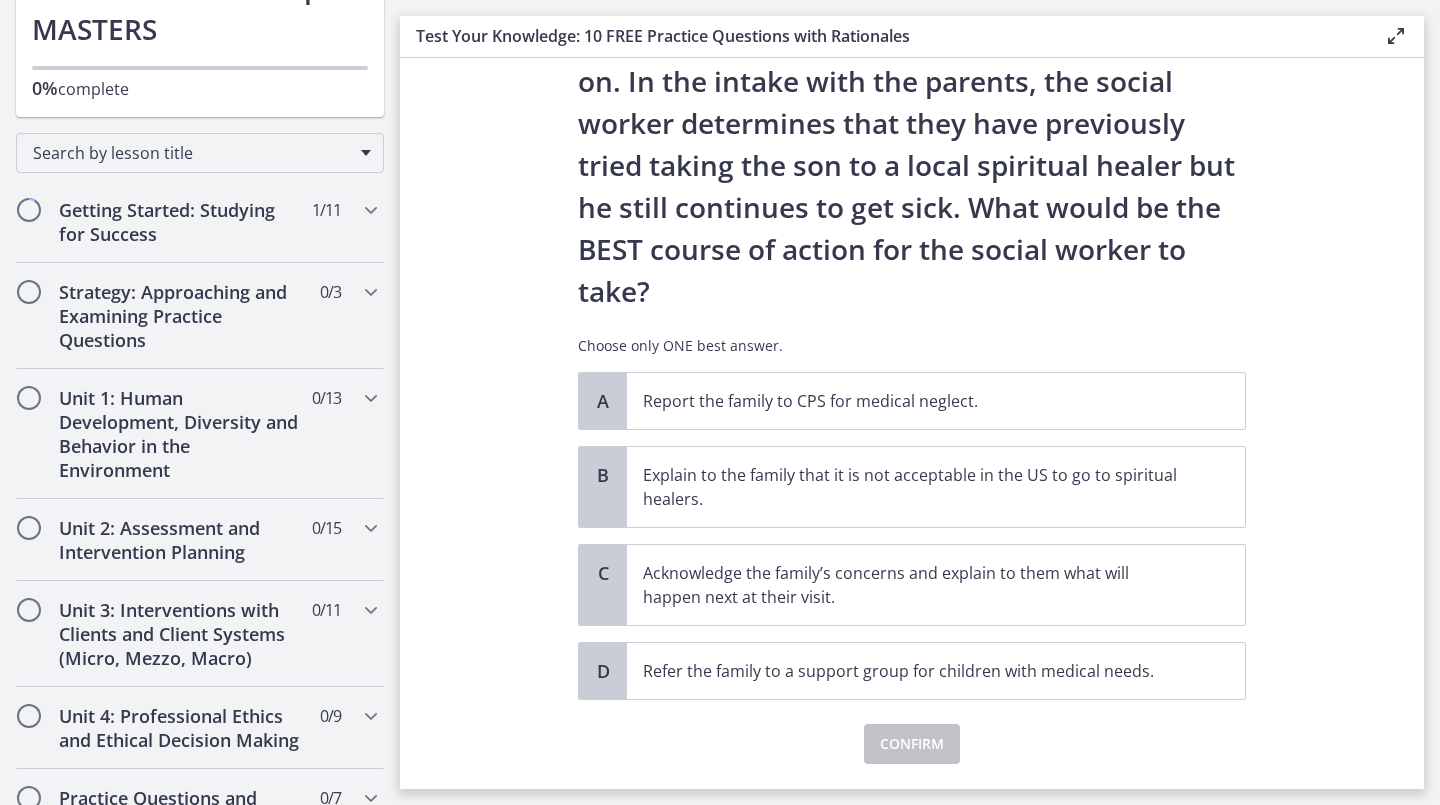 scroll, scrollTop: 300, scrollLeft: 0, axis: vertical 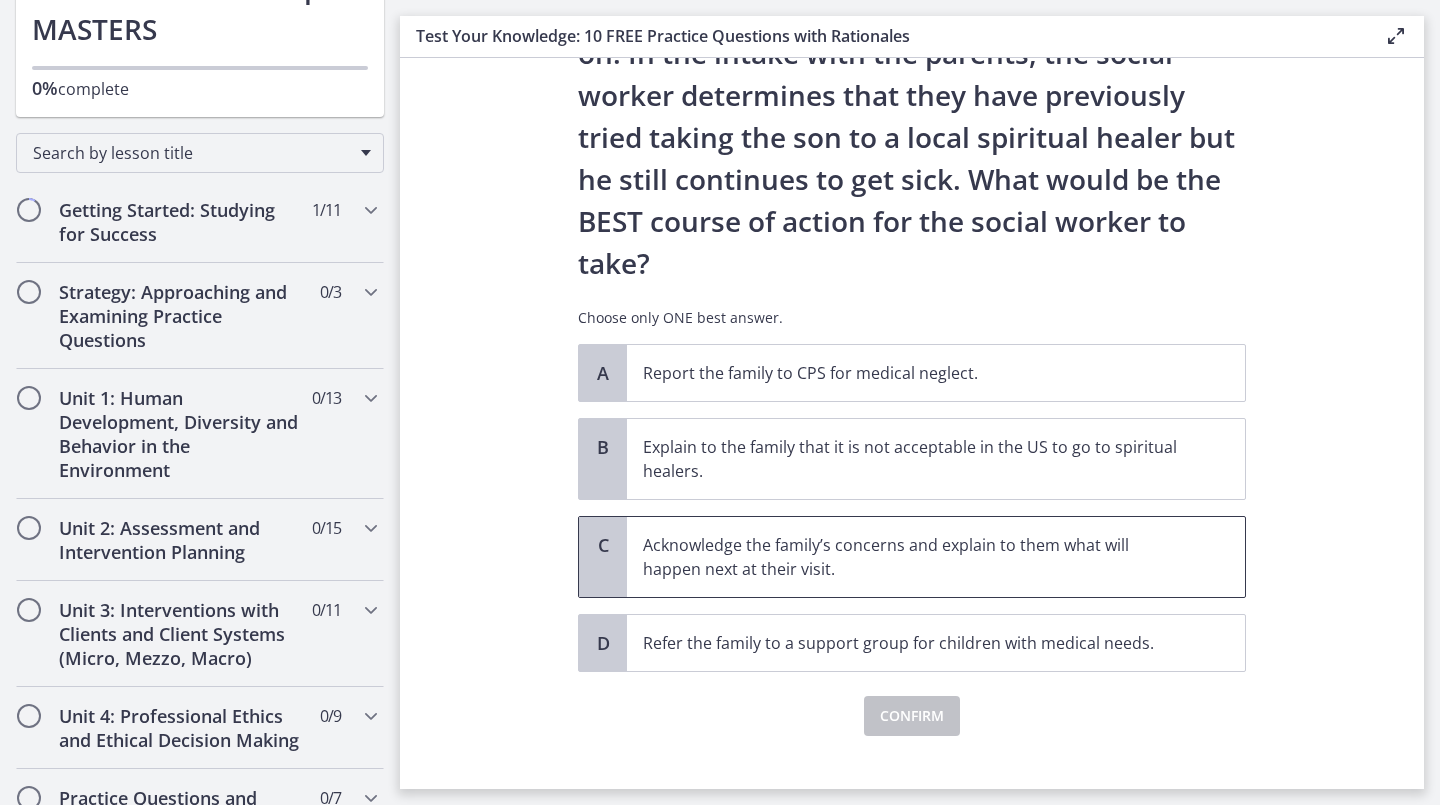 click on "Acknowledge the family’s concerns and explain to them what will happen next at their visit." at bounding box center [916, 557] 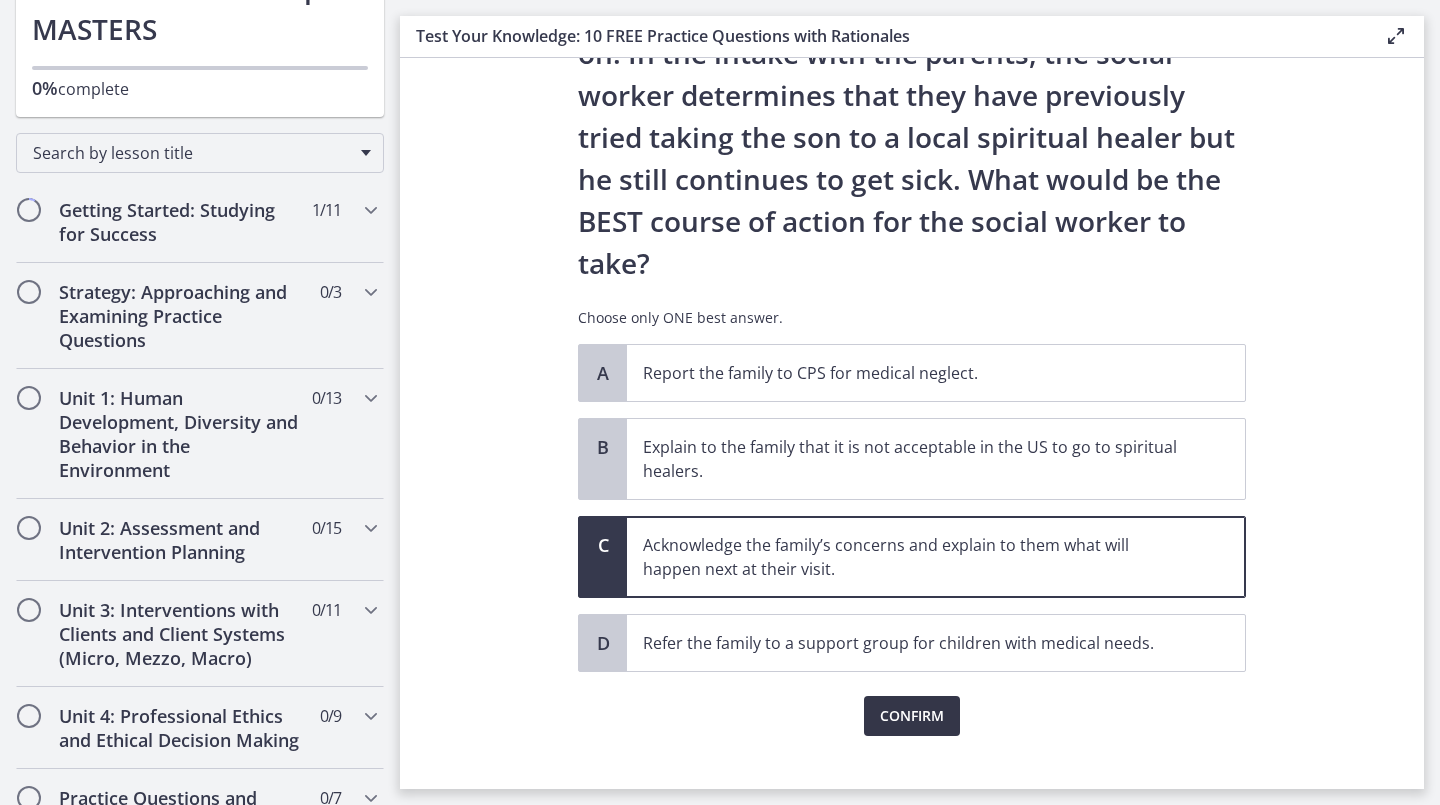 click on "Confirm" at bounding box center (912, 716) 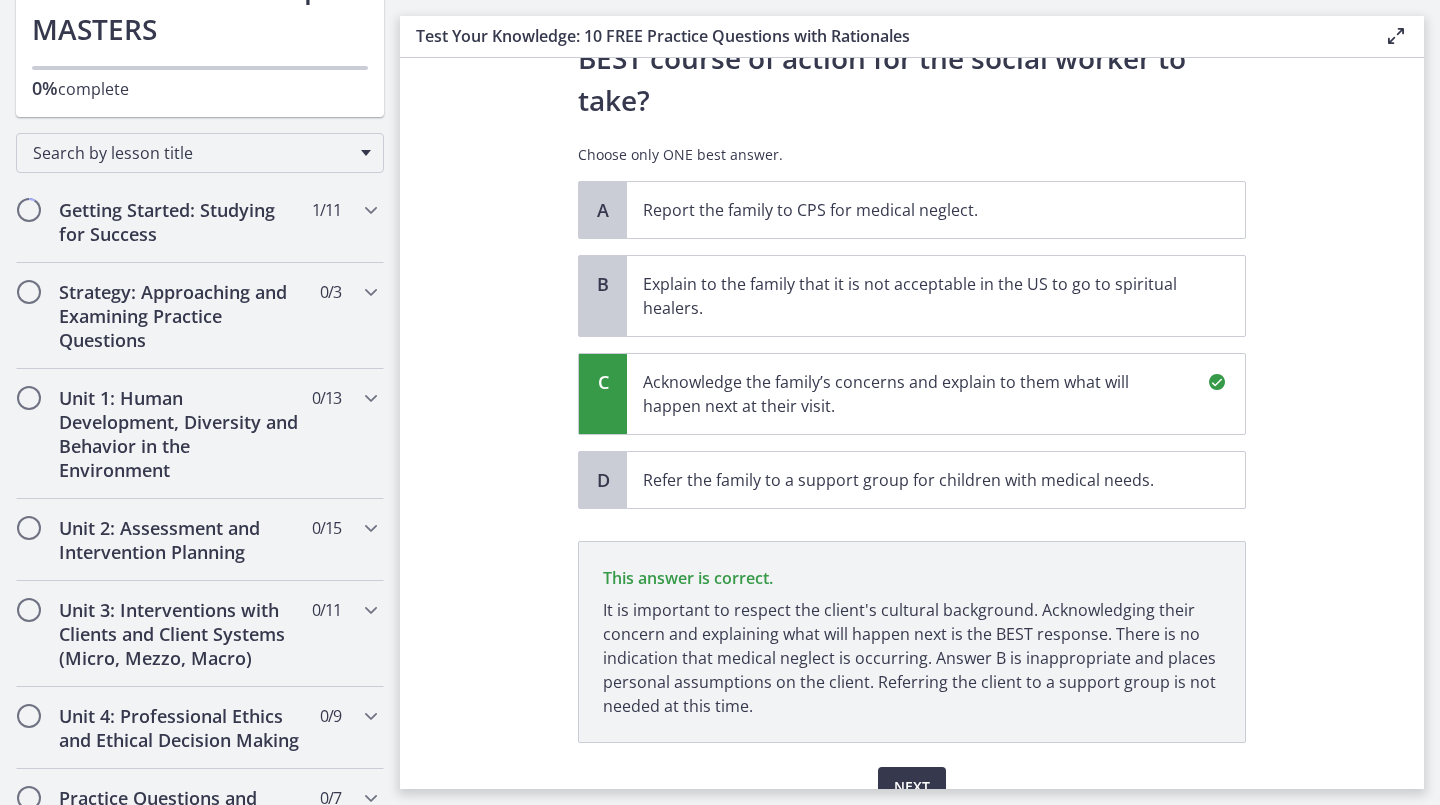 scroll, scrollTop: 561, scrollLeft: 0, axis: vertical 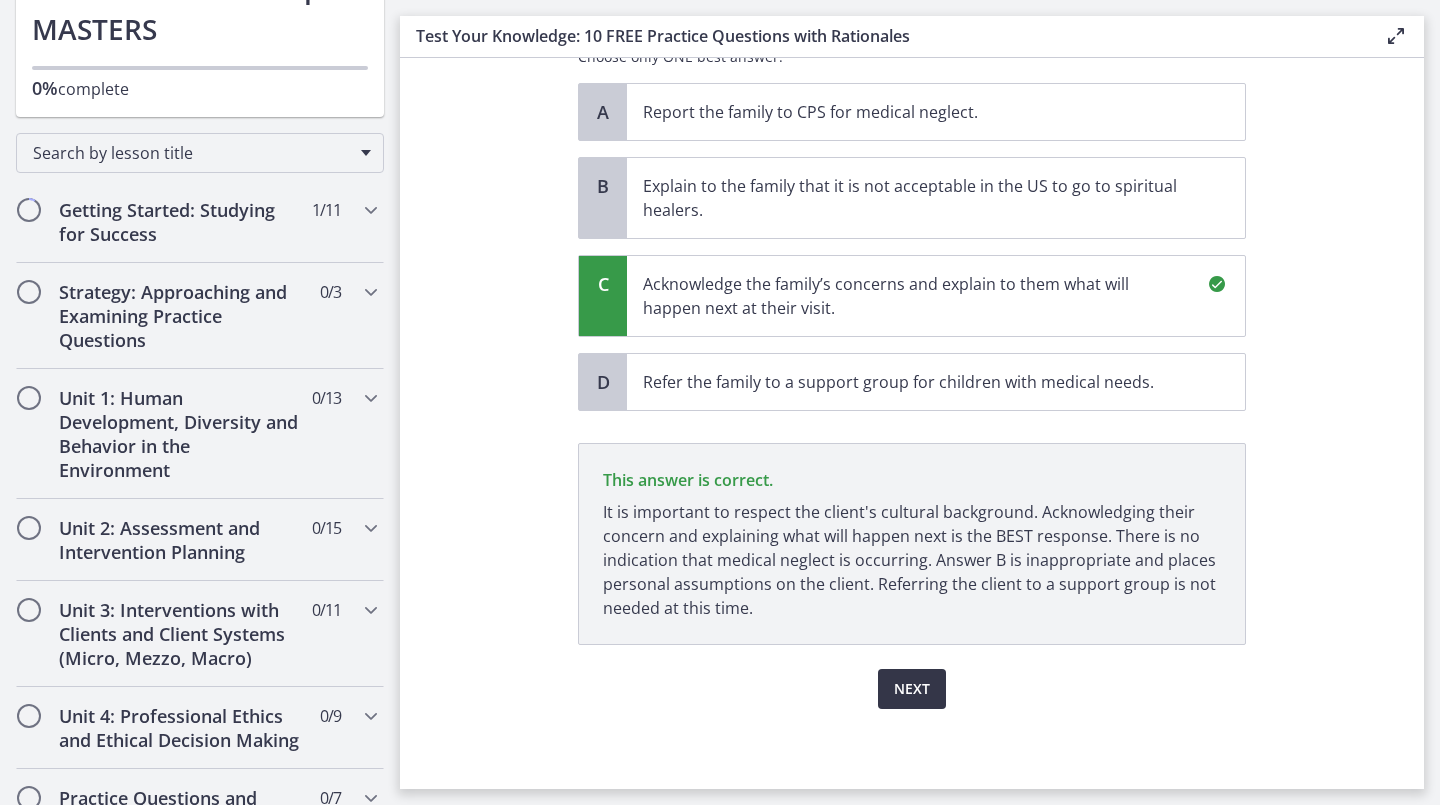click on "Next" at bounding box center [912, 689] 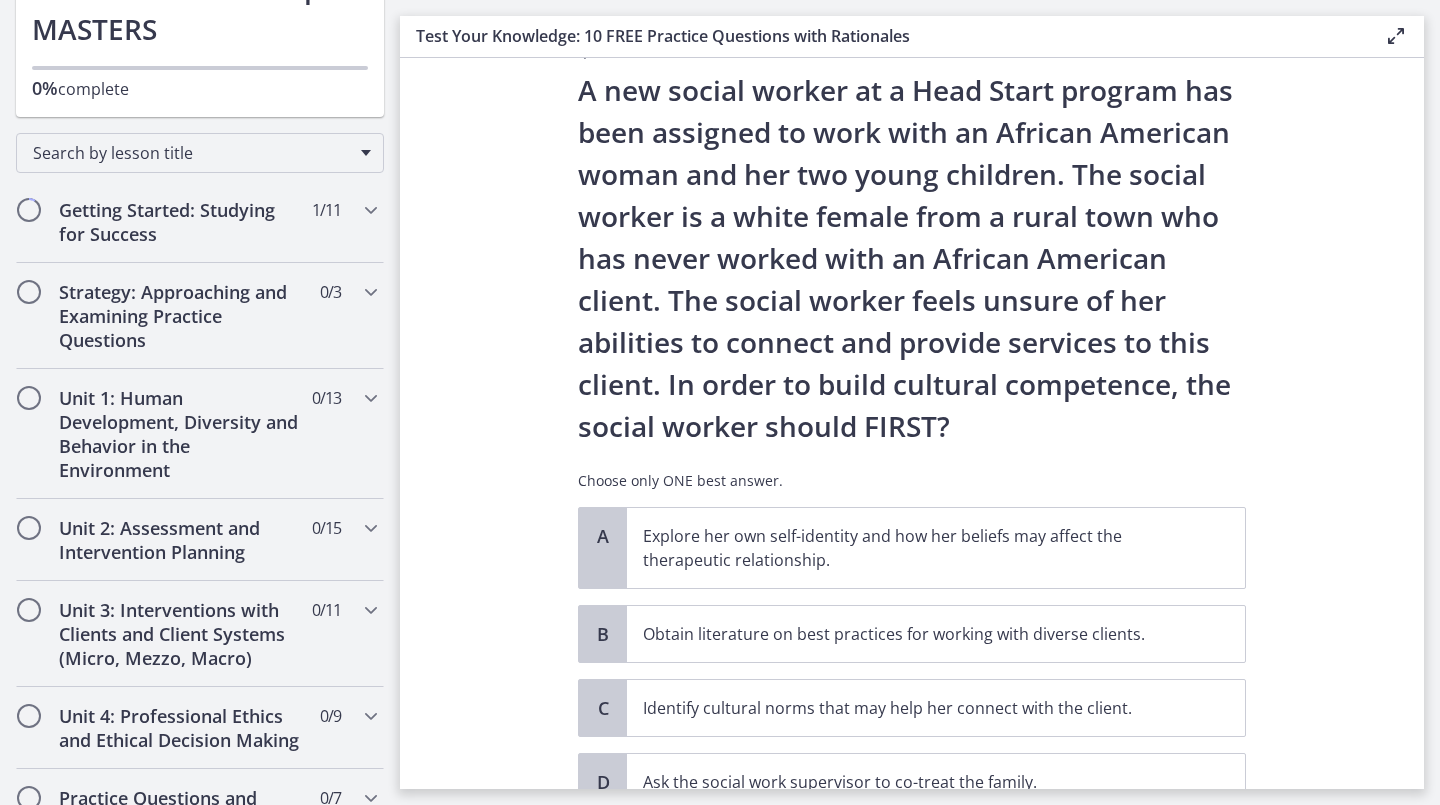 scroll, scrollTop: 0, scrollLeft: 0, axis: both 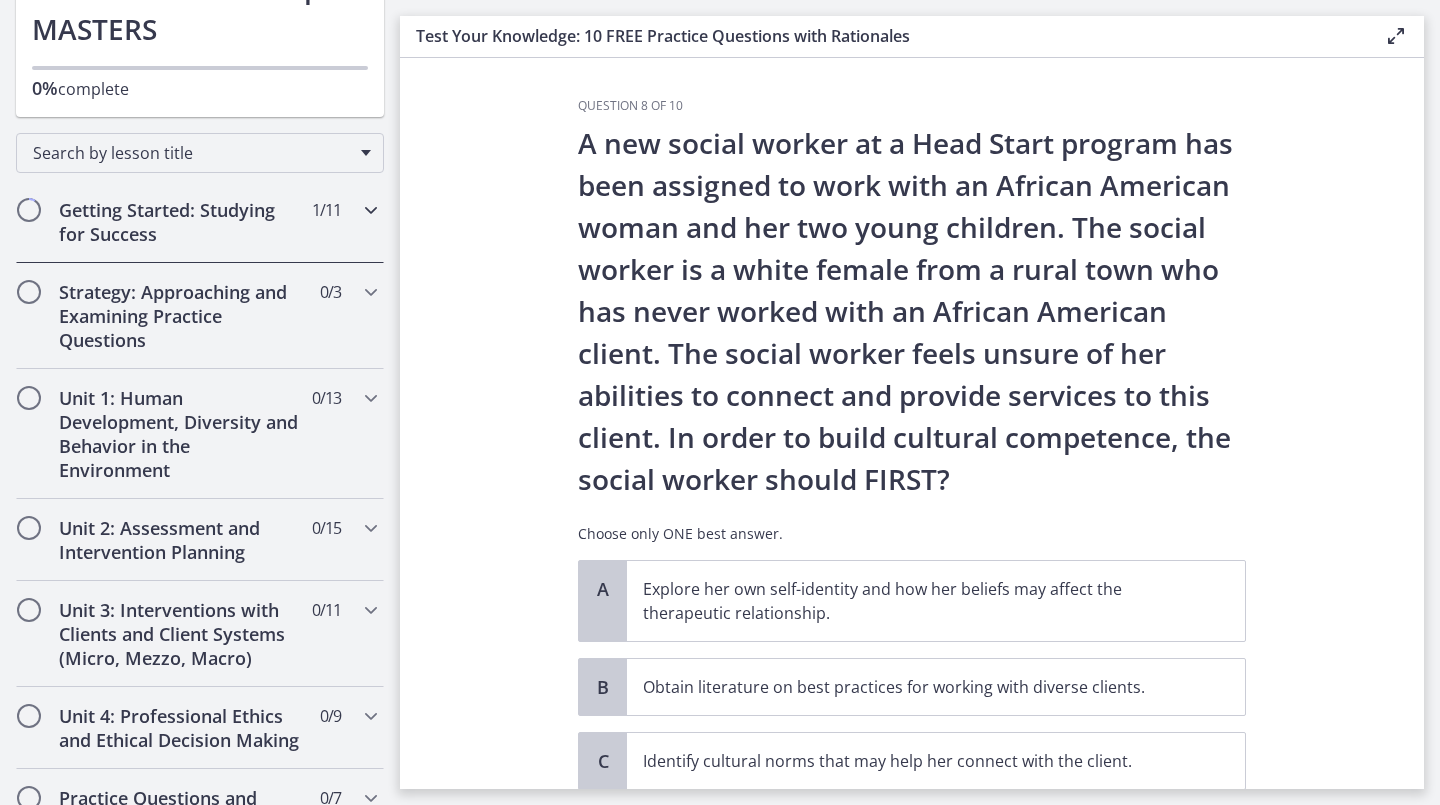 click on "Getting Started: Studying for Success
1  /  11
Completed" at bounding box center (200, 222) 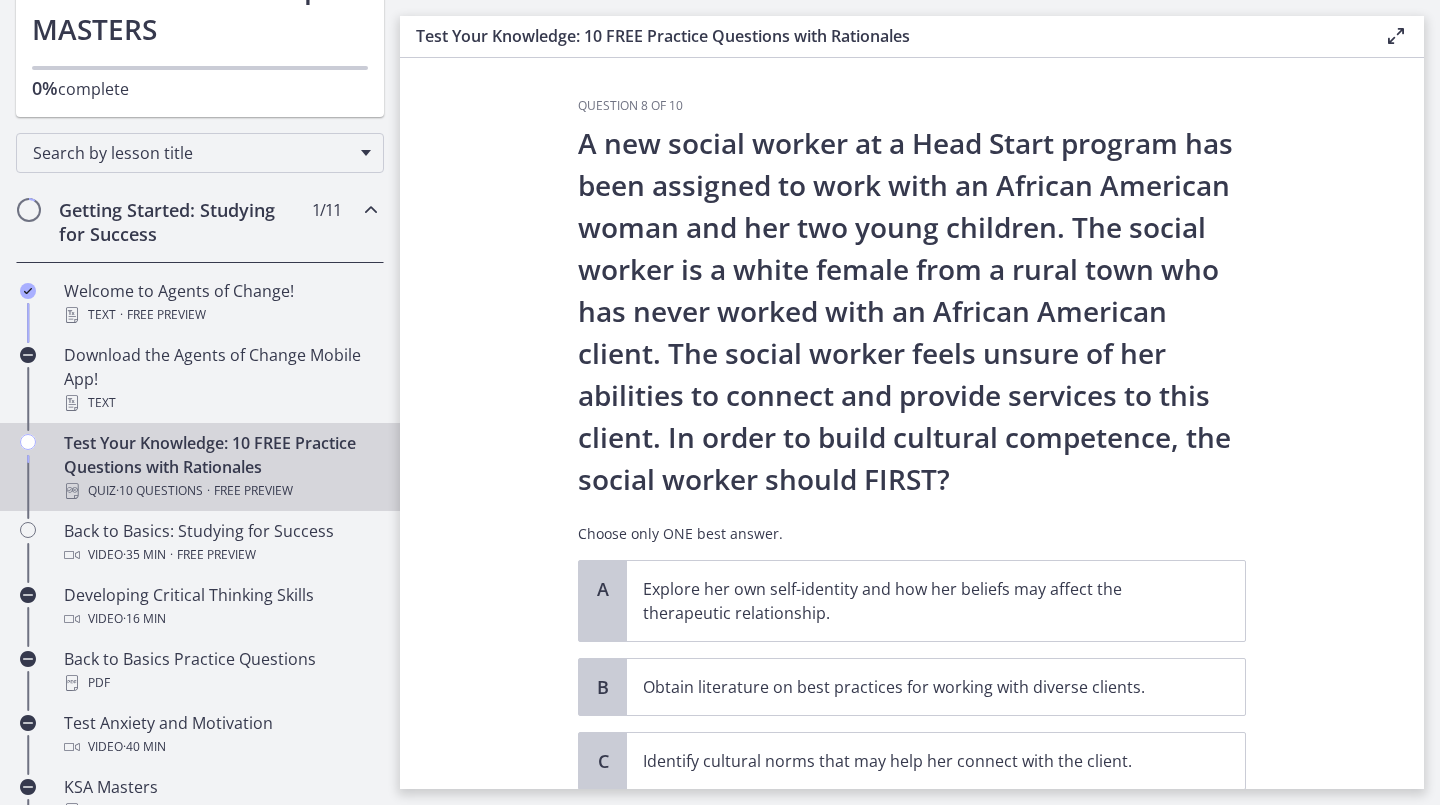 click on "Getting Started: Studying for Success
1  /  11
Completed" at bounding box center (200, 222) 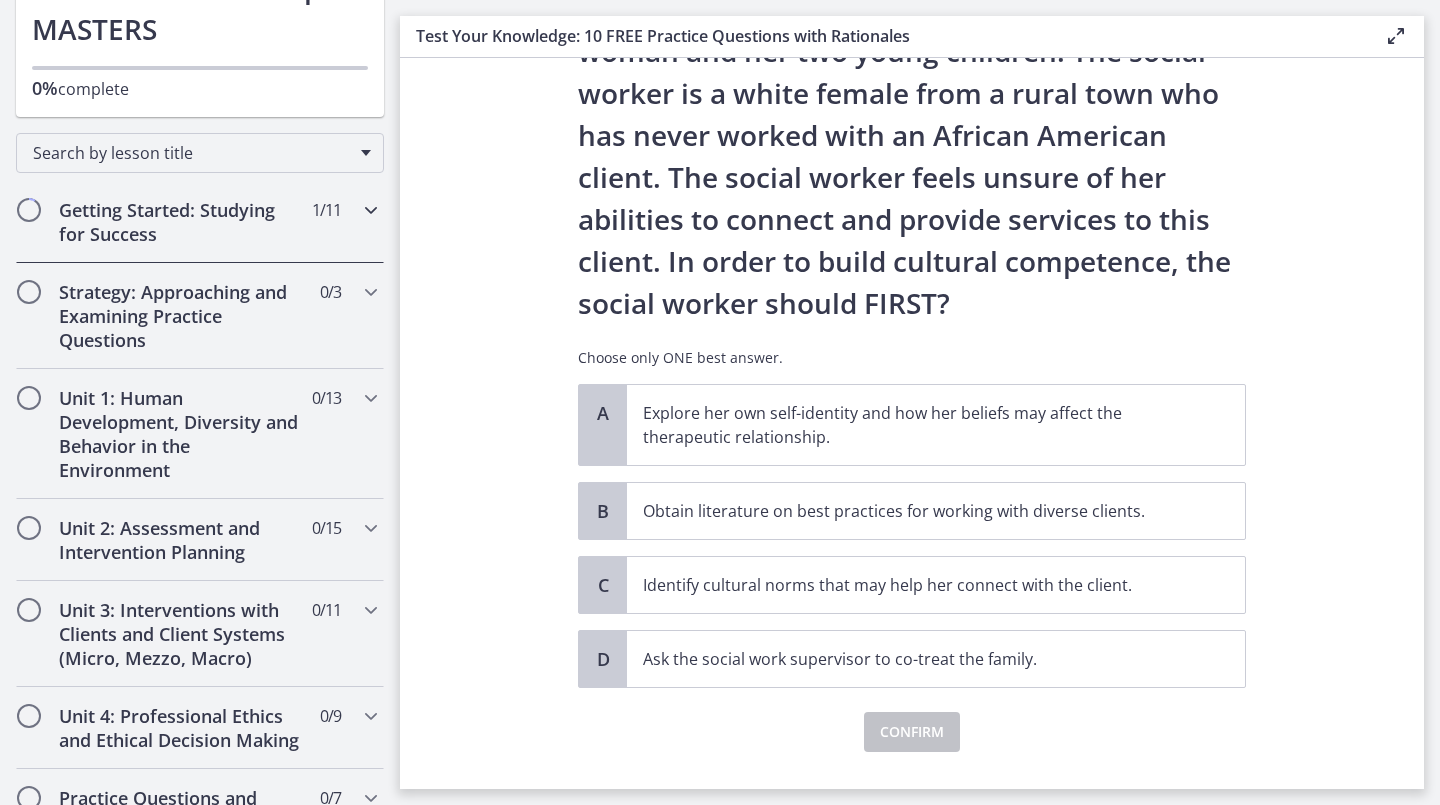 scroll, scrollTop: 200, scrollLeft: 0, axis: vertical 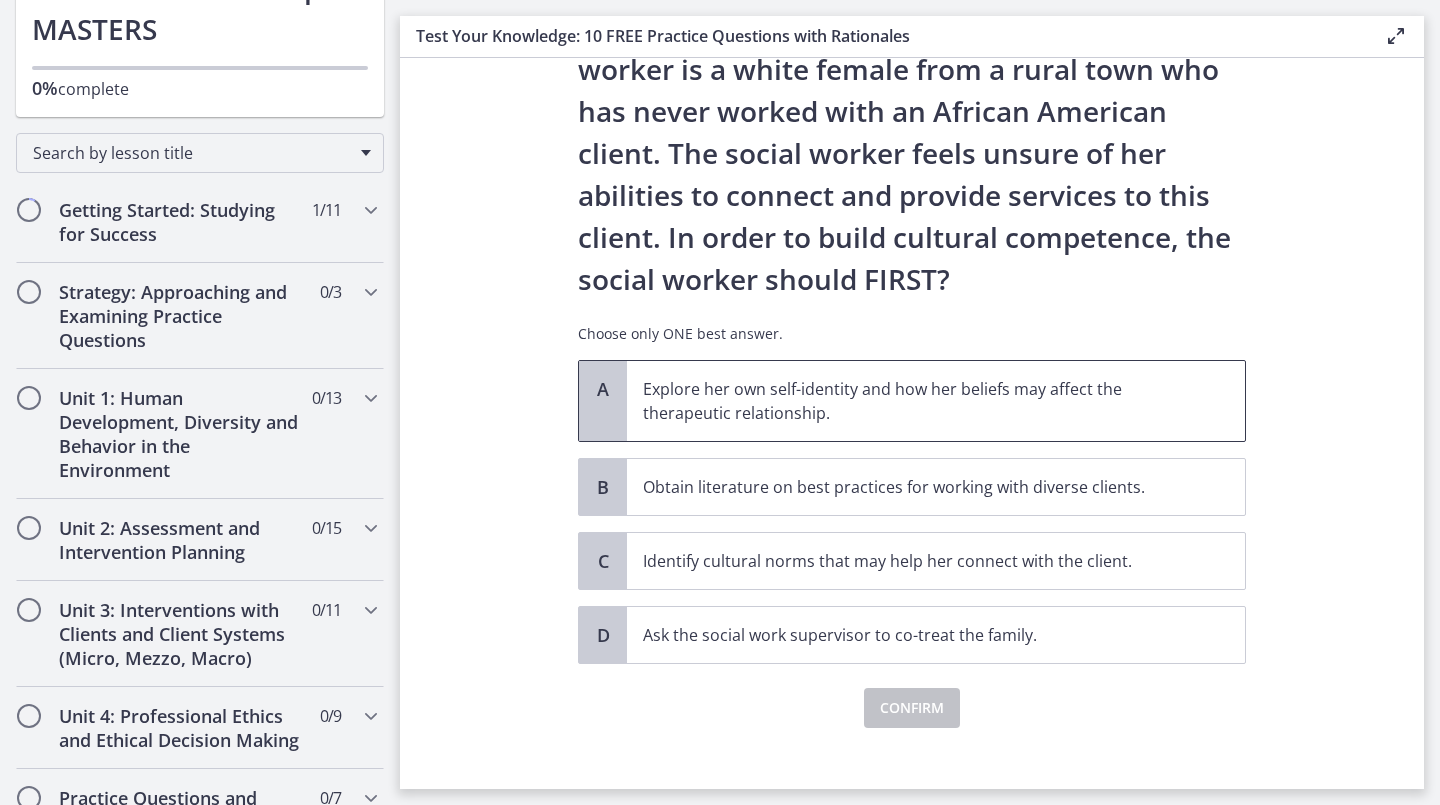 click on "Explore her own self-identity and how her beliefs may affect the therapeutic relationship." at bounding box center [916, 401] 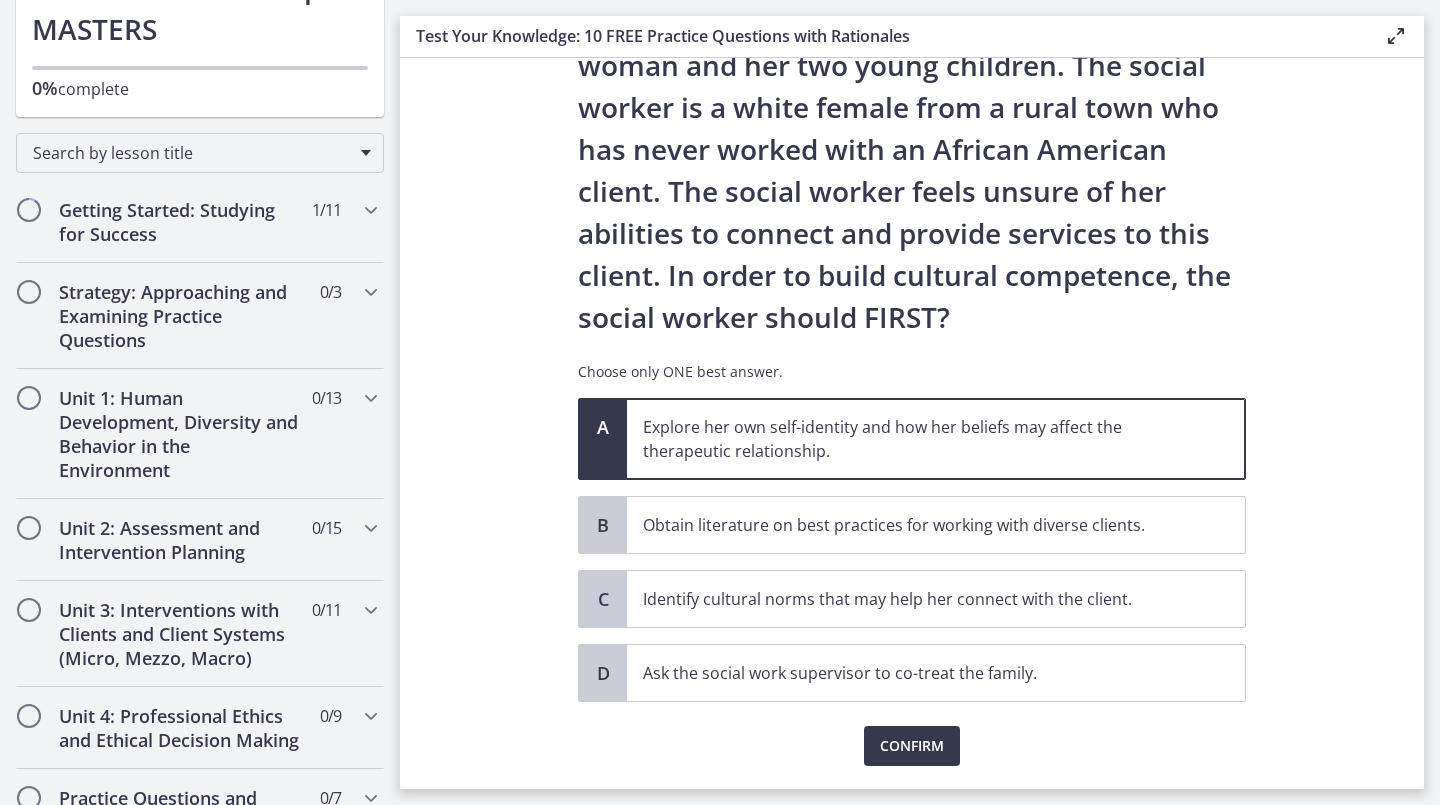 scroll, scrollTop: 200, scrollLeft: 0, axis: vertical 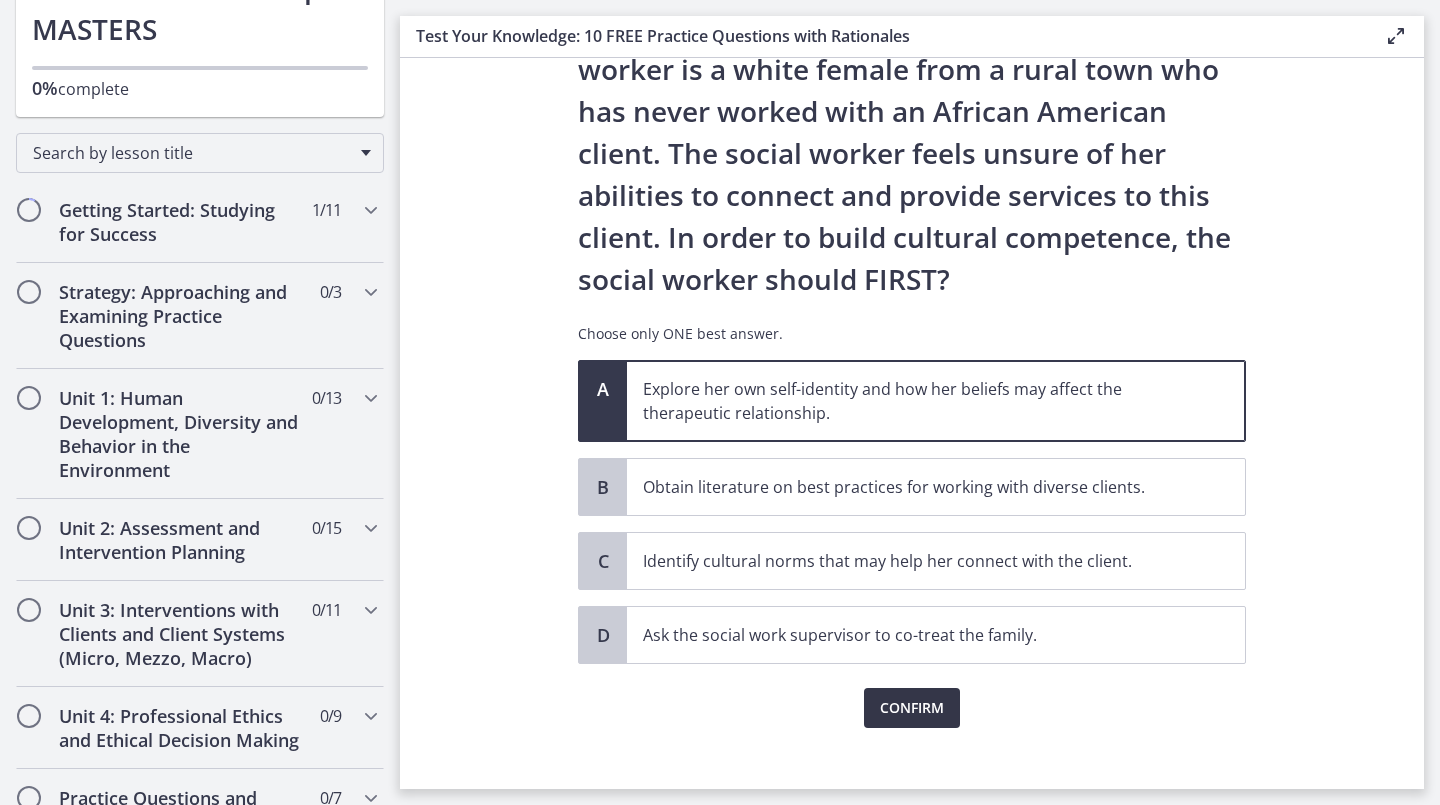 click on "Confirm" at bounding box center (912, 708) 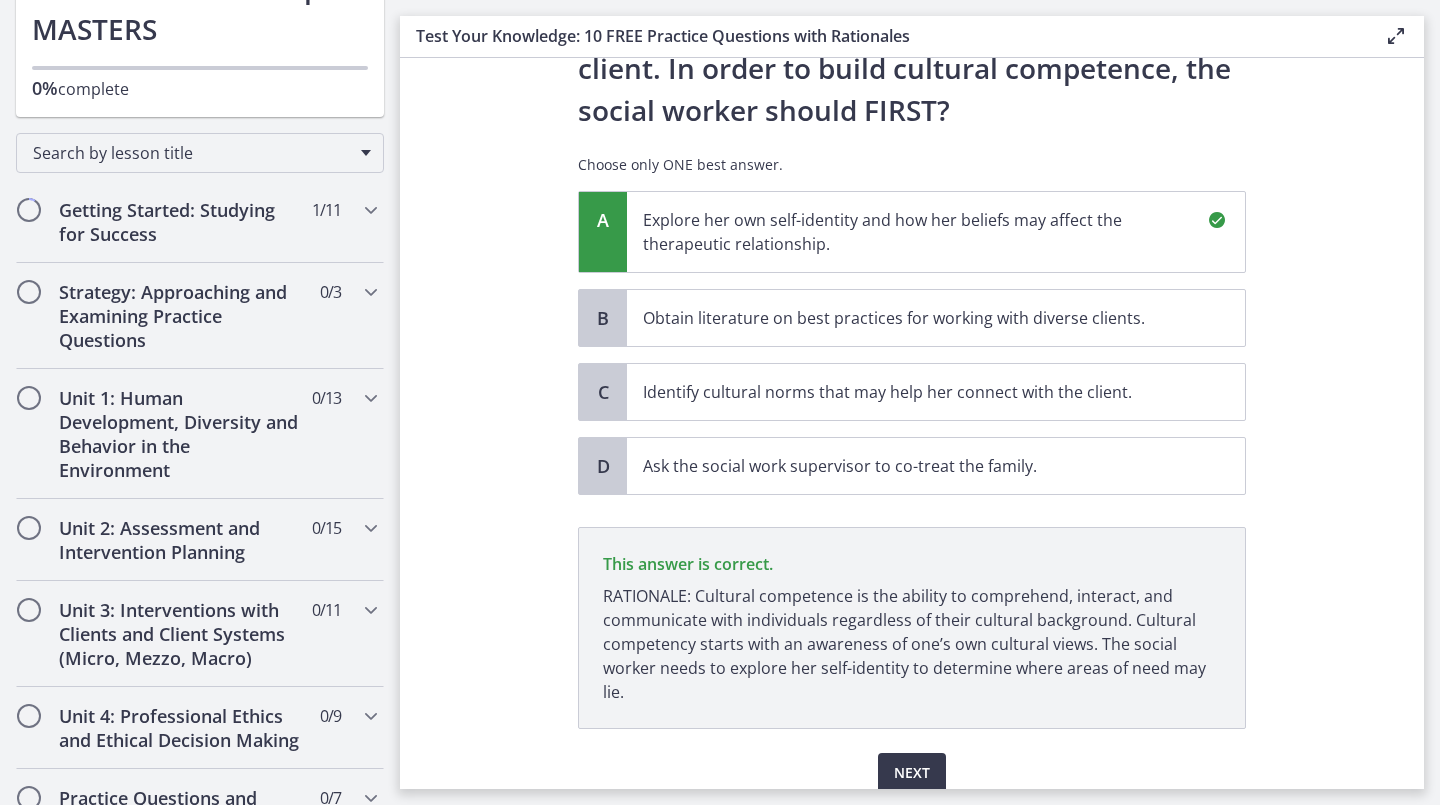 scroll, scrollTop: 453, scrollLeft: 0, axis: vertical 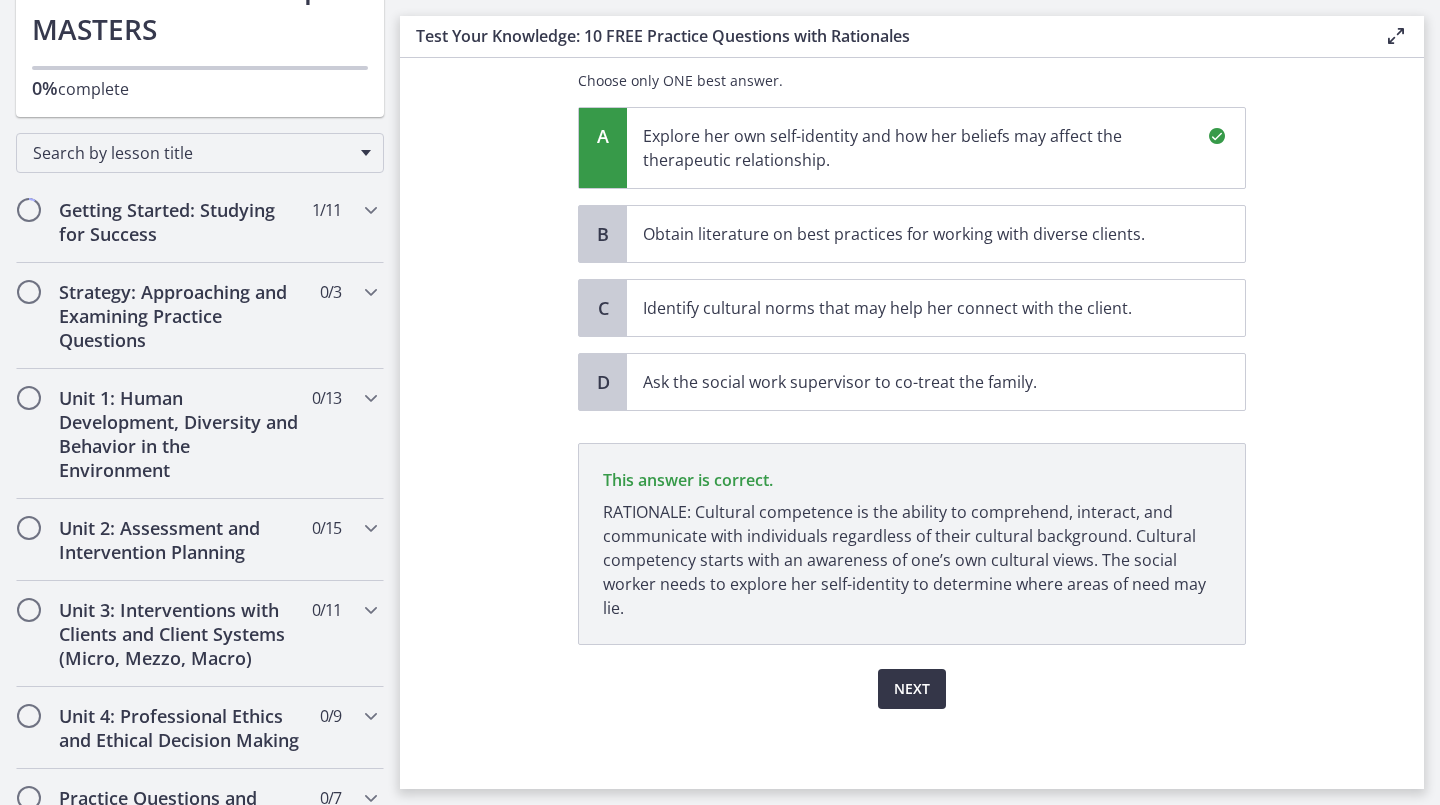 click on "Next" at bounding box center (912, 689) 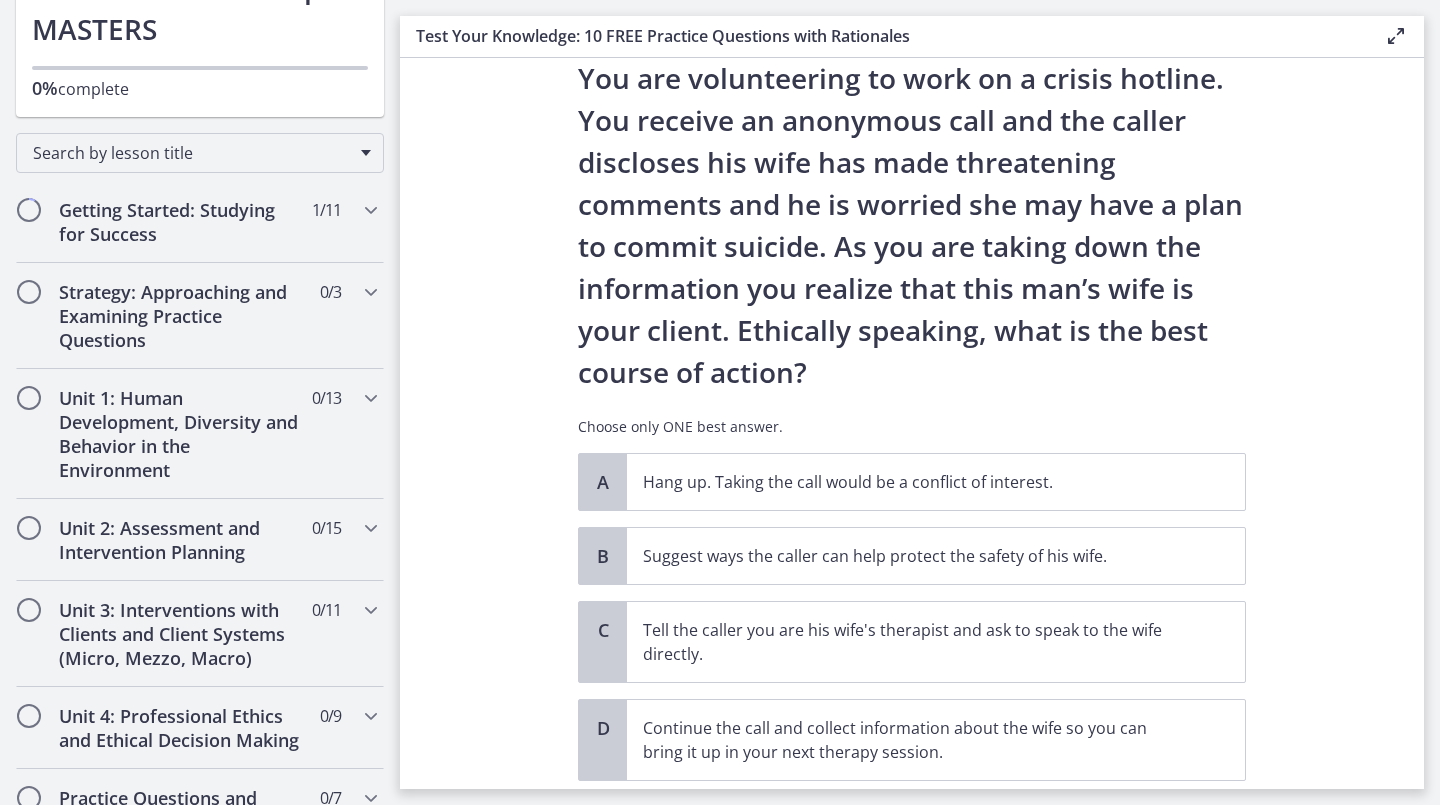 scroll, scrollTop: 100, scrollLeft: 0, axis: vertical 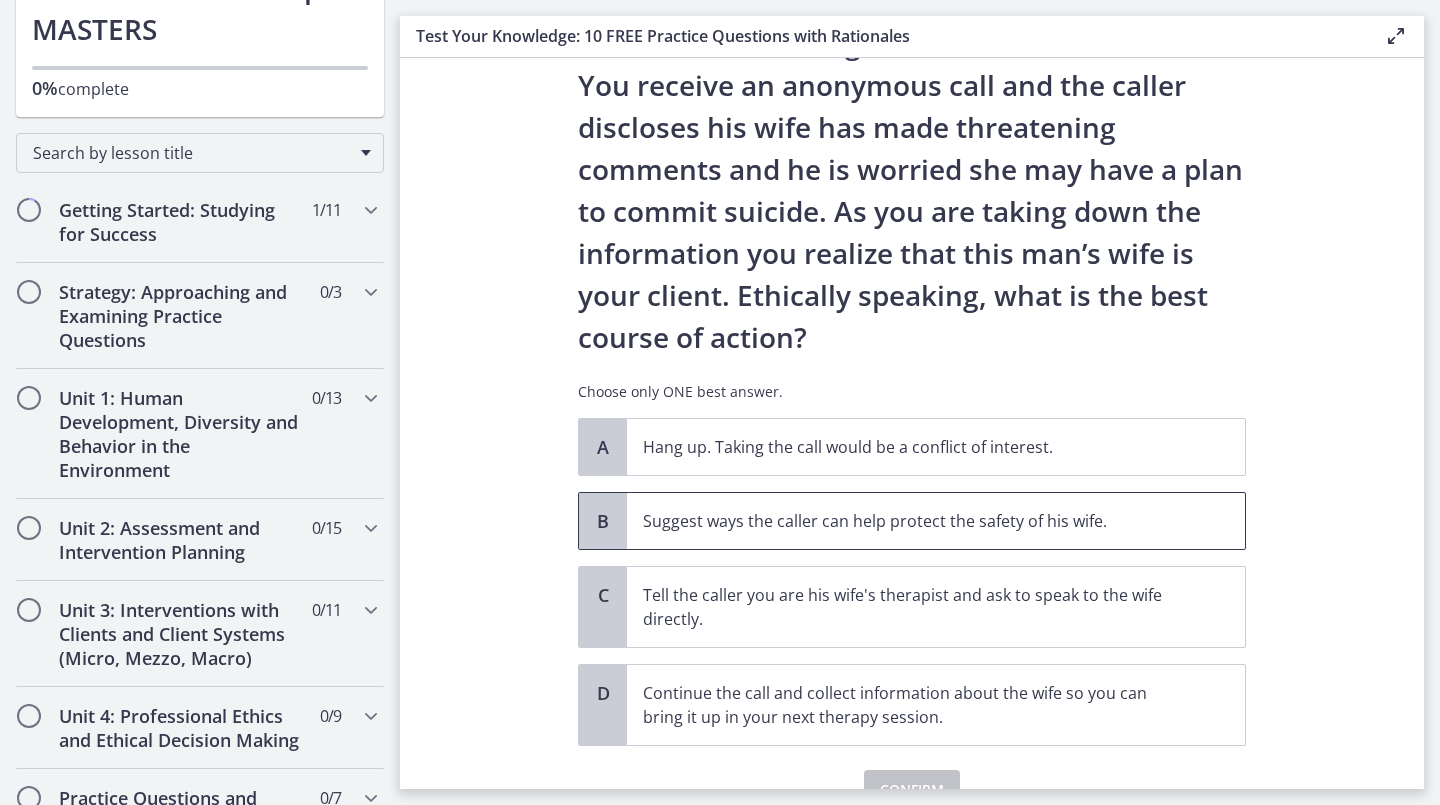 click on "Suggest ways the caller can help protect the safety of his wife." at bounding box center [936, 521] 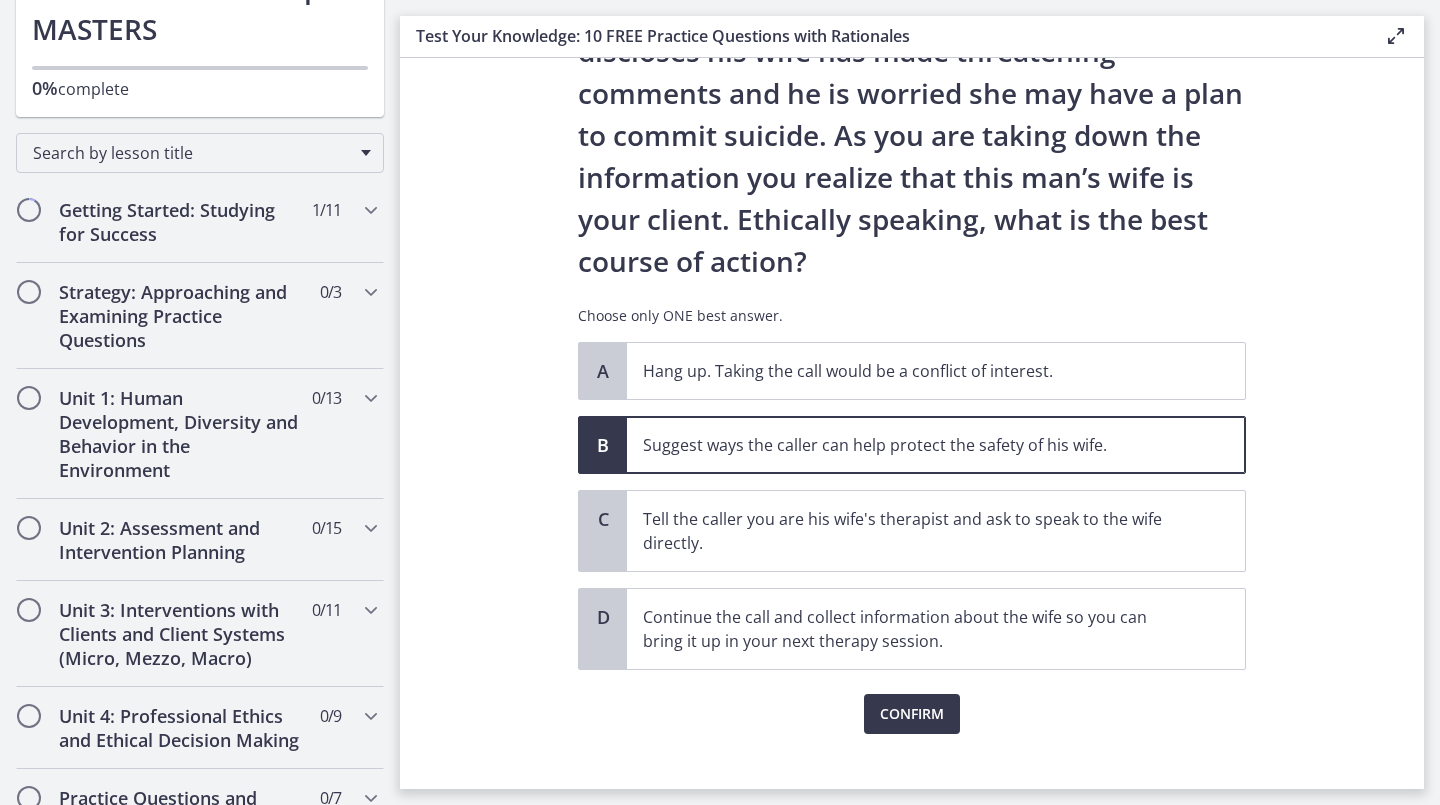 scroll, scrollTop: 201, scrollLeft: 0, axis: vertical 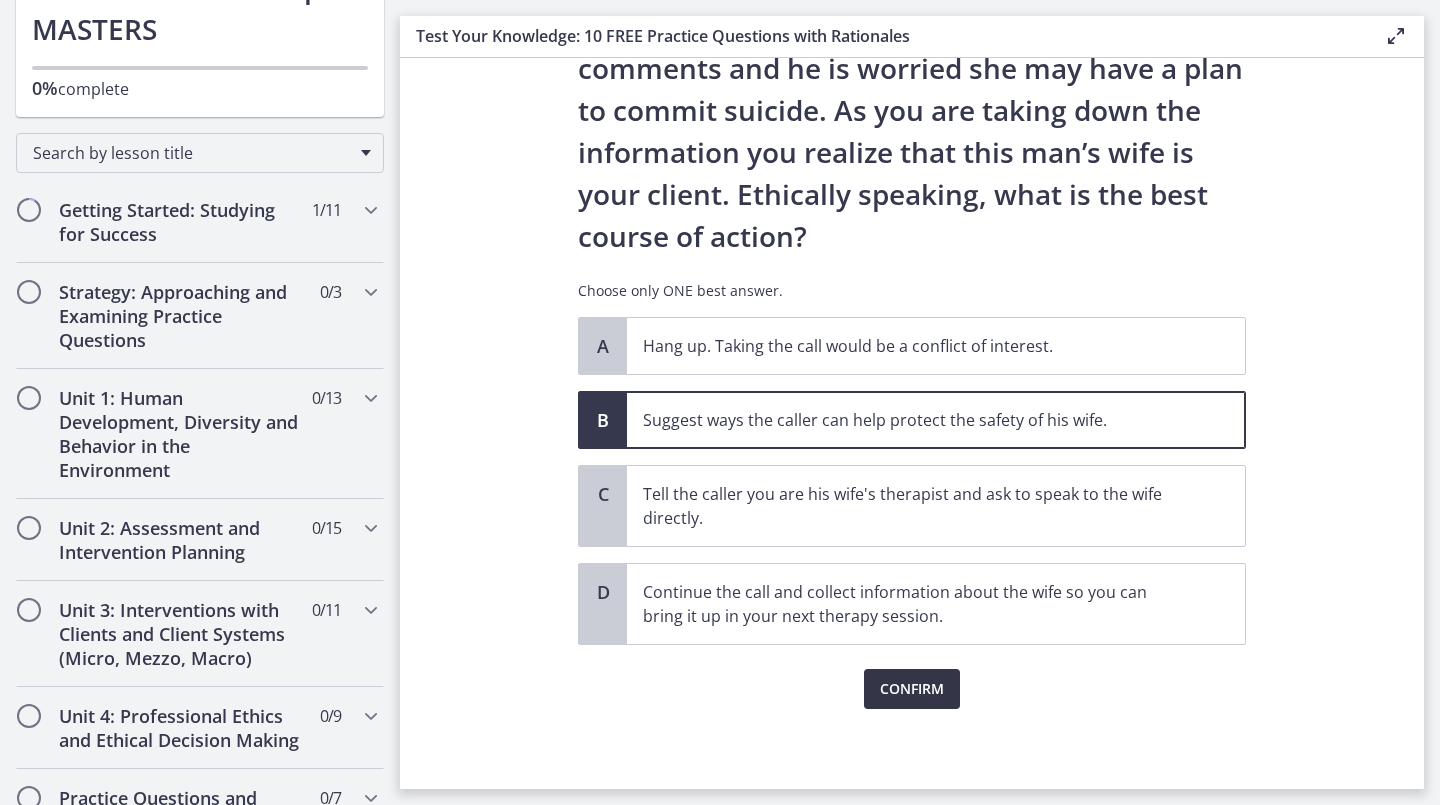 click on "Confirm" at bounding box center [912, 689] 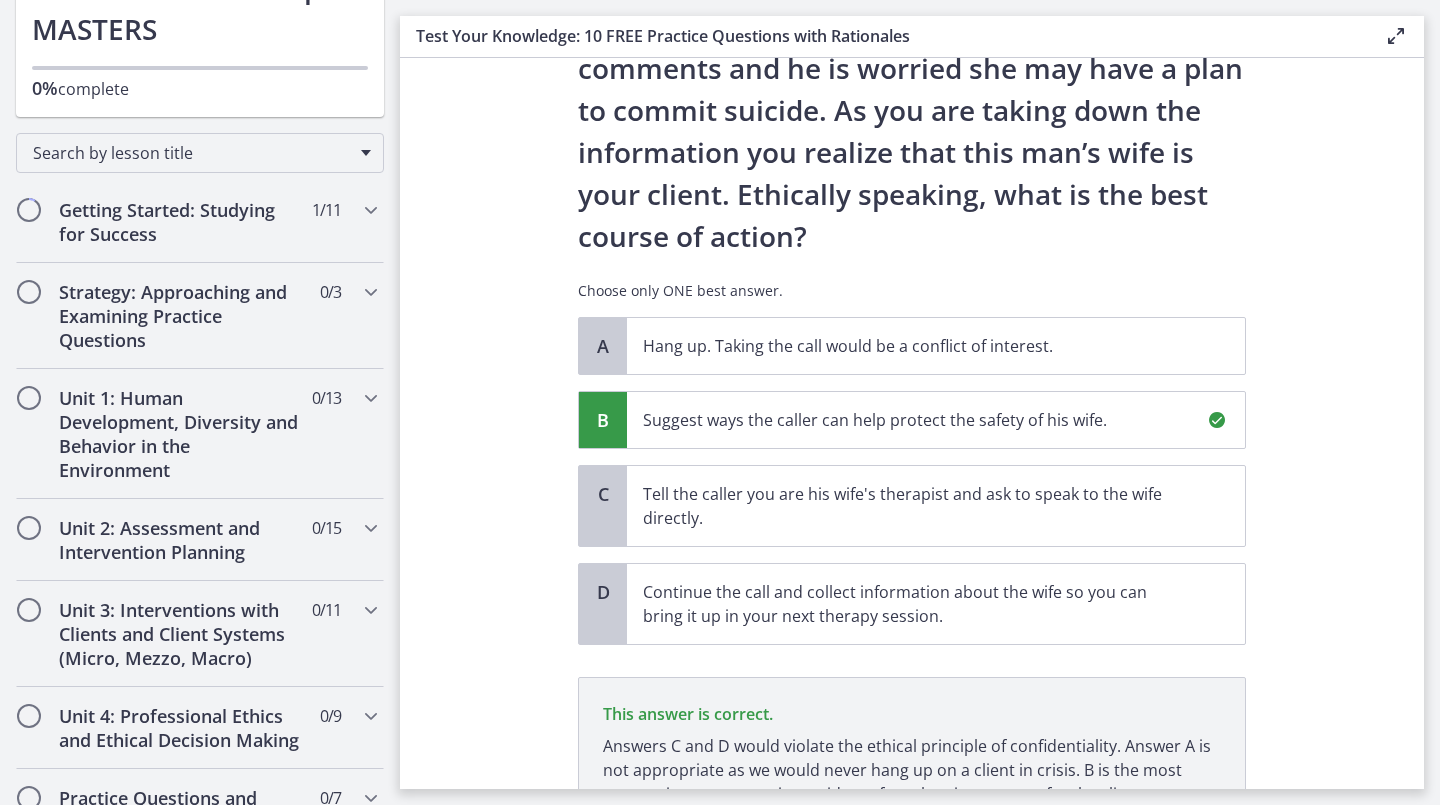 scroll, scrollTop: 387, scrollLeft: 0, axis: vertical 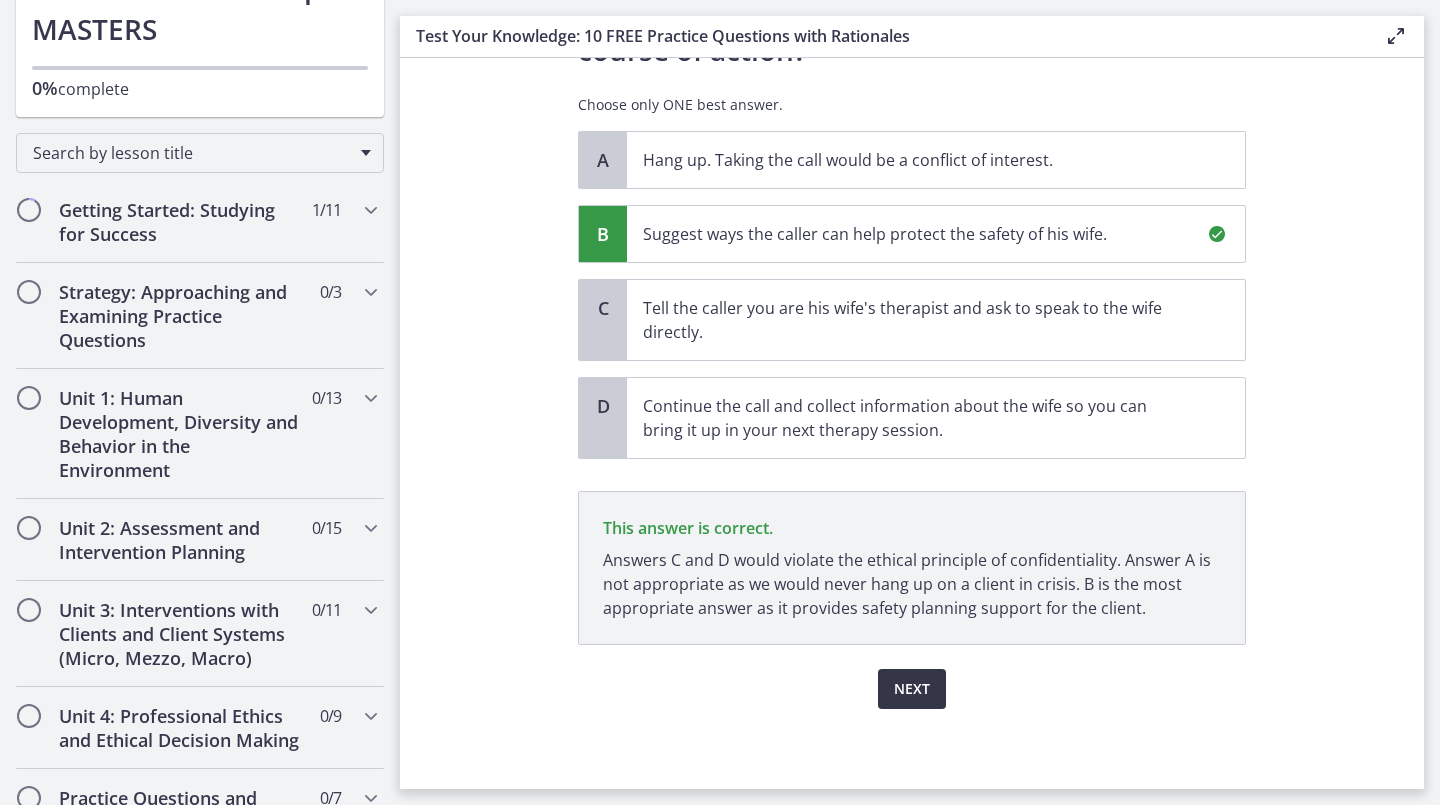 click on "Next" at bounding box center (912, 689) 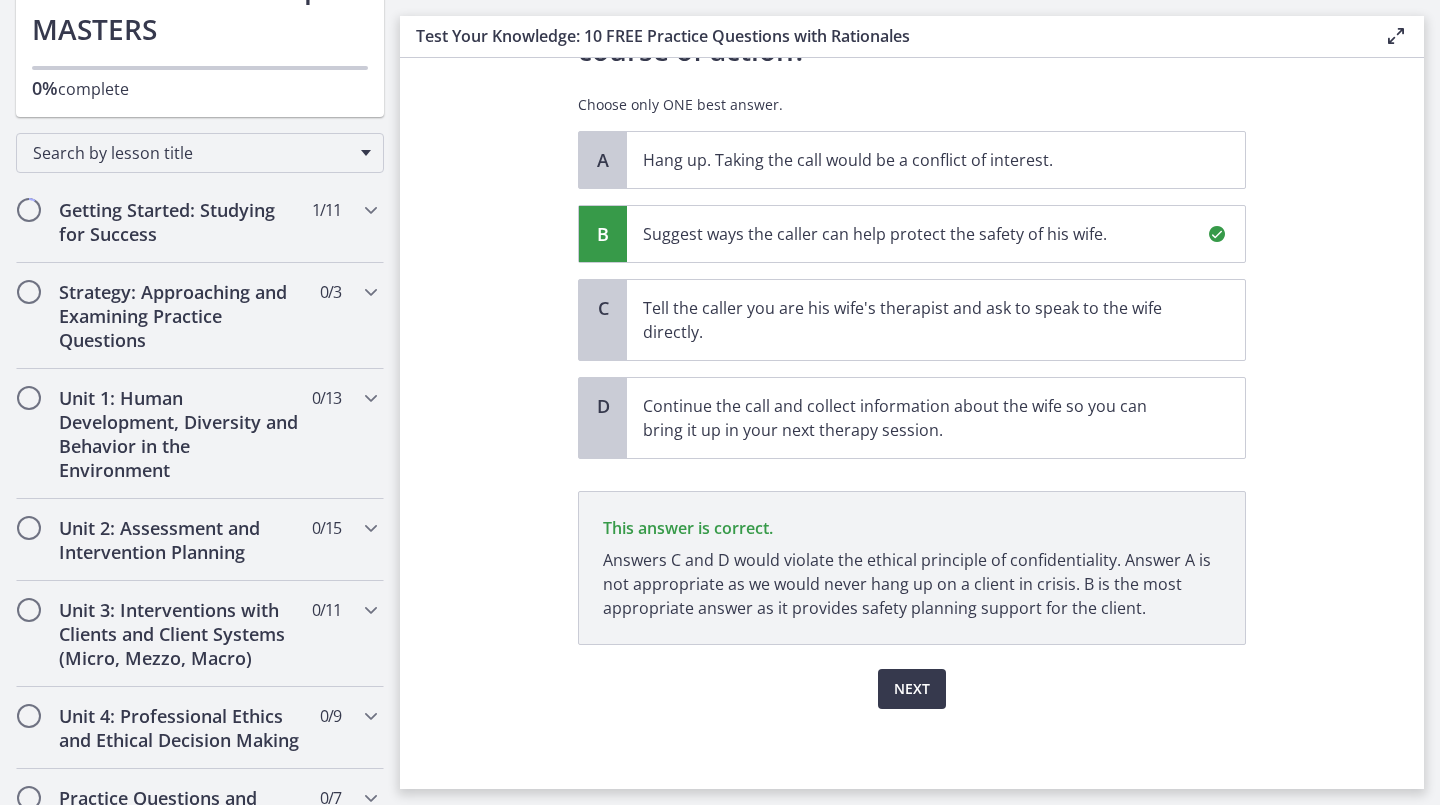 scroll, scrollTop: 0, scrollLeft: 0, axis: both 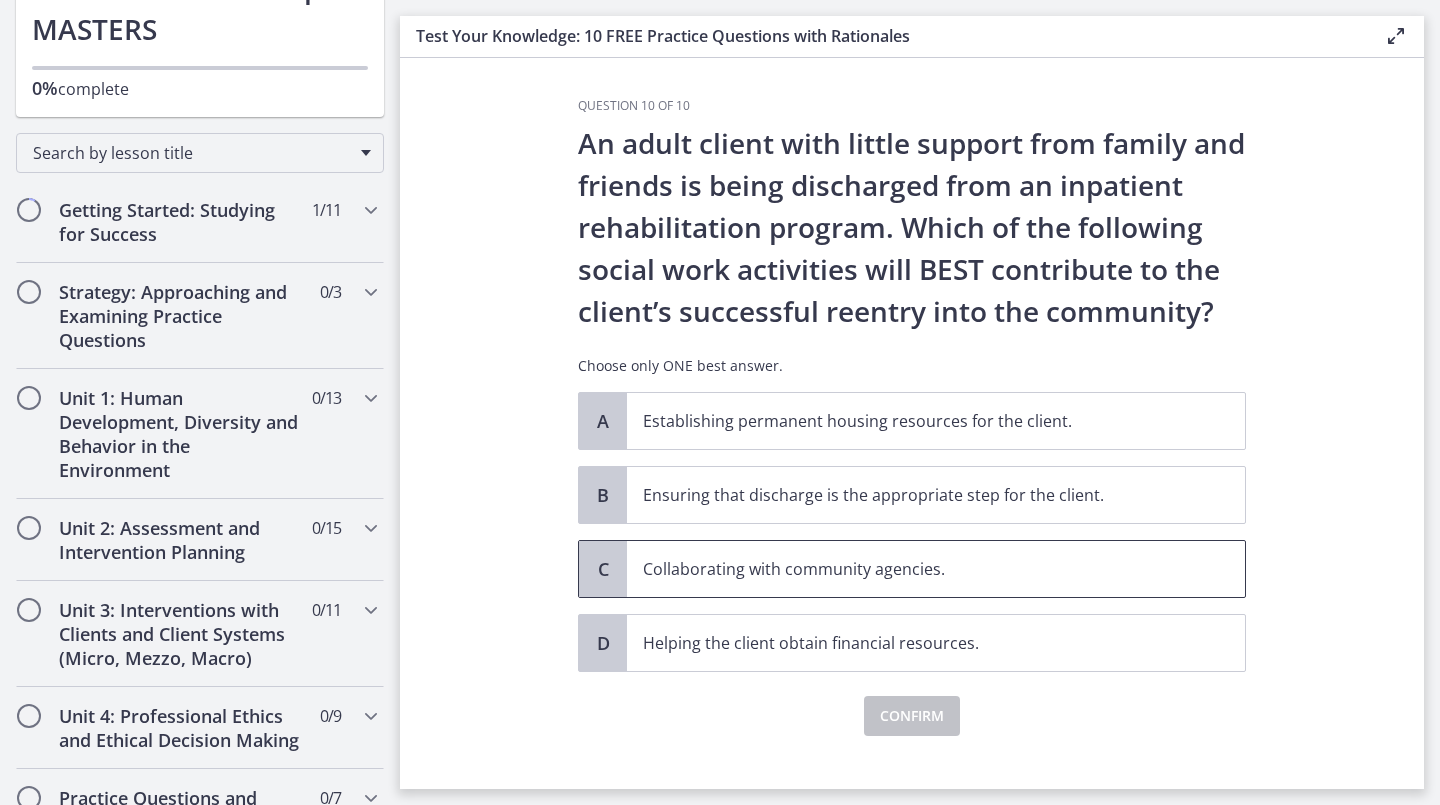 click on "Collaborating with community agencies." at bounding box center [916, 569] 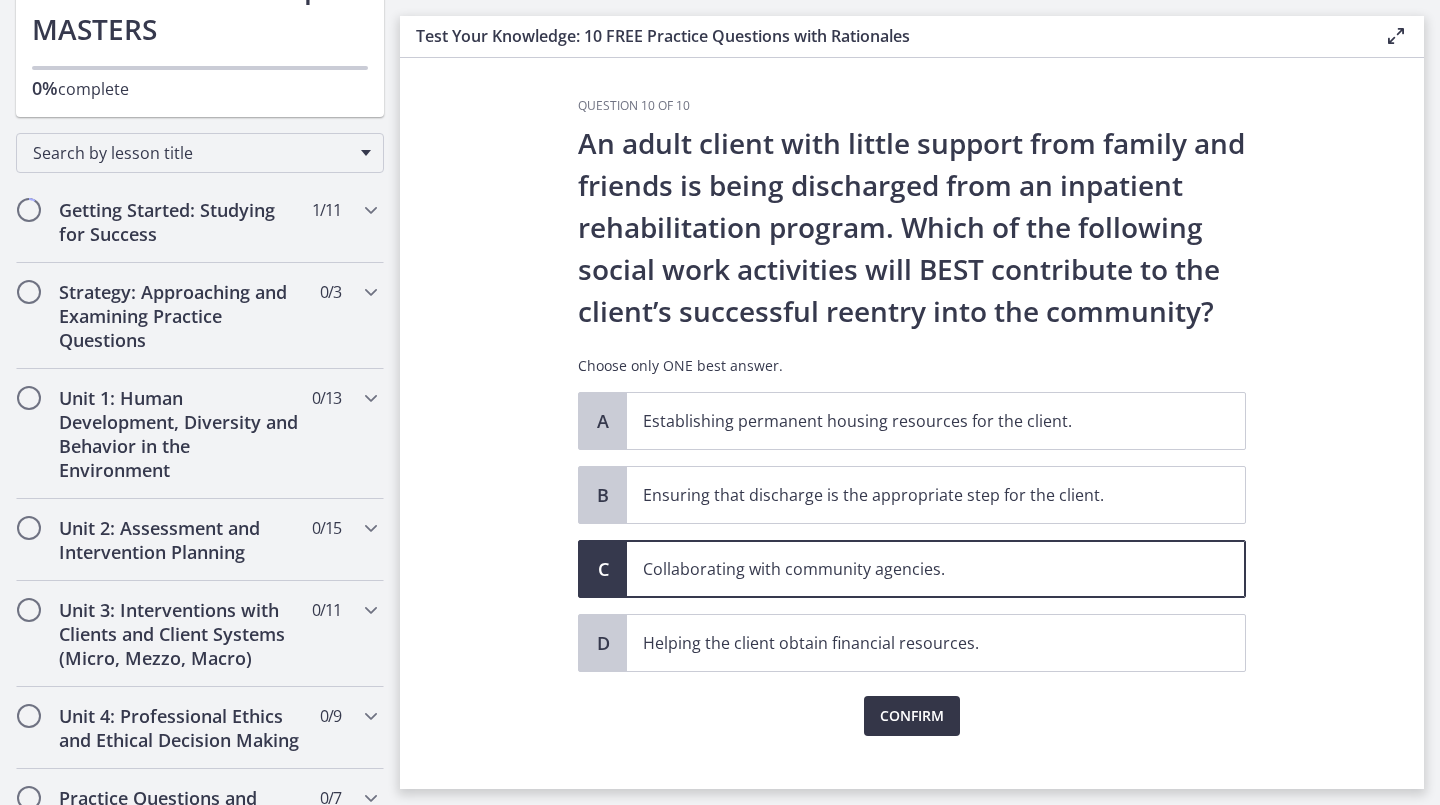 click on "Confirm" at bounding box center (912, 716) 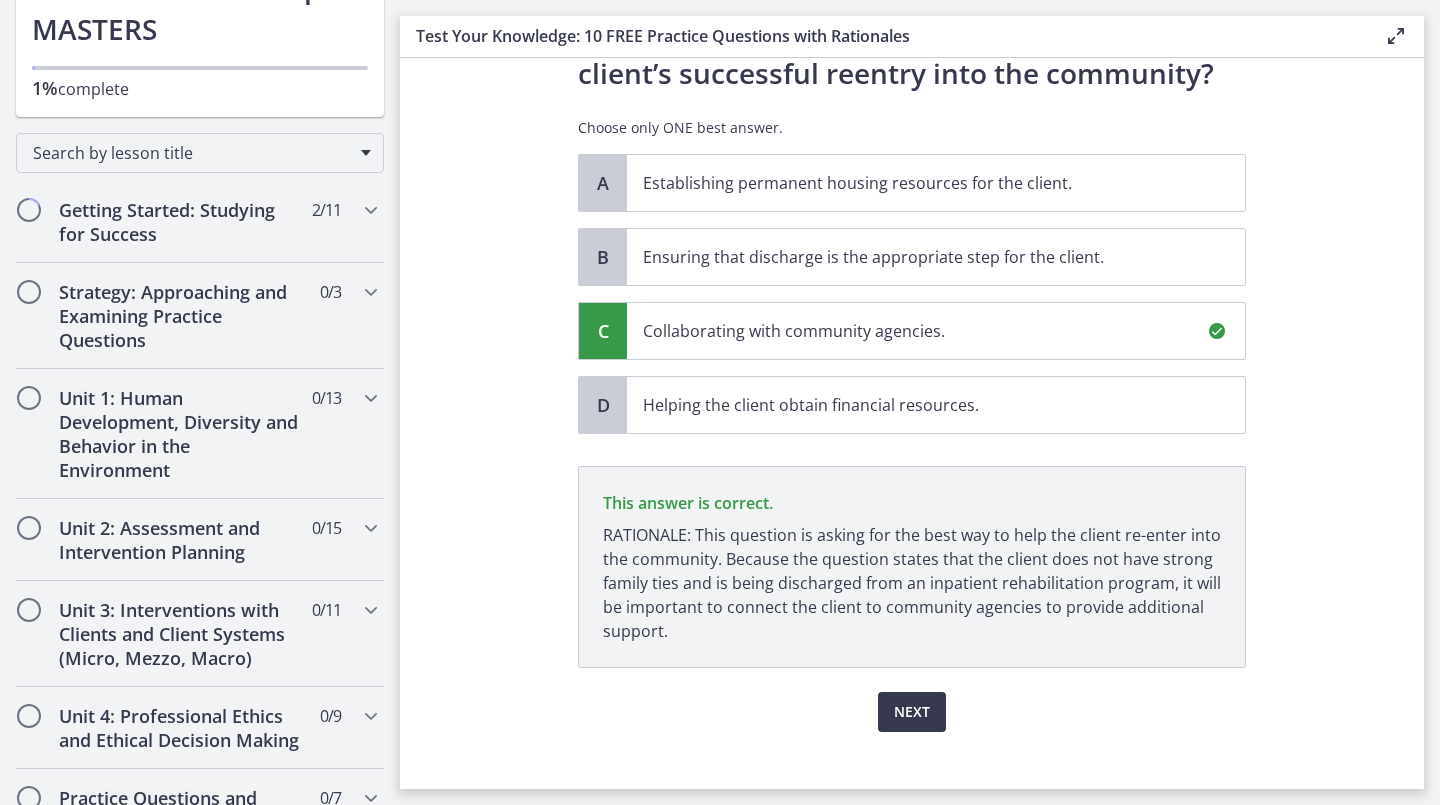 scroll, scrollTop: 261, scrollLeft: 0, axis: vertical 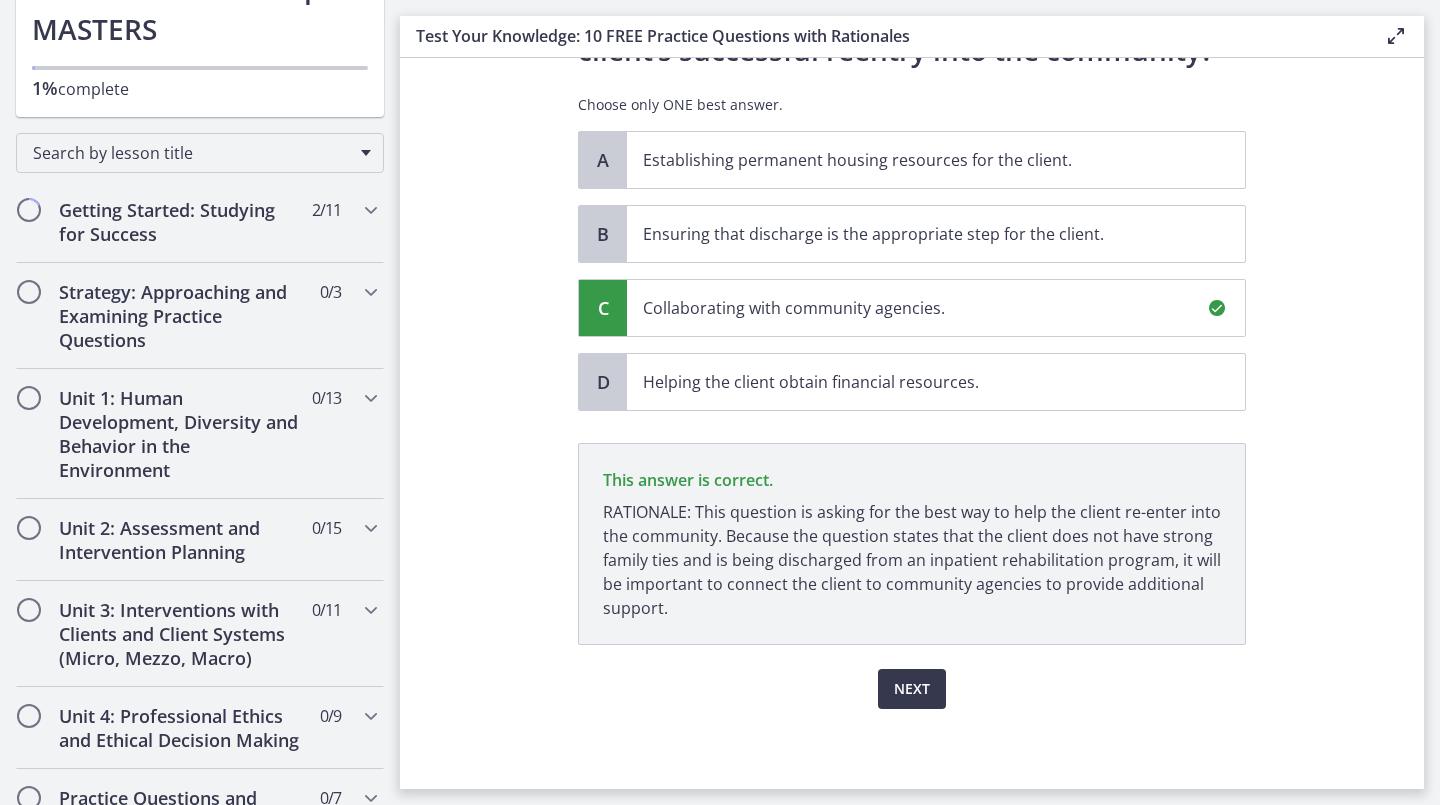 click on "Next" at bounding box center (912, 677) 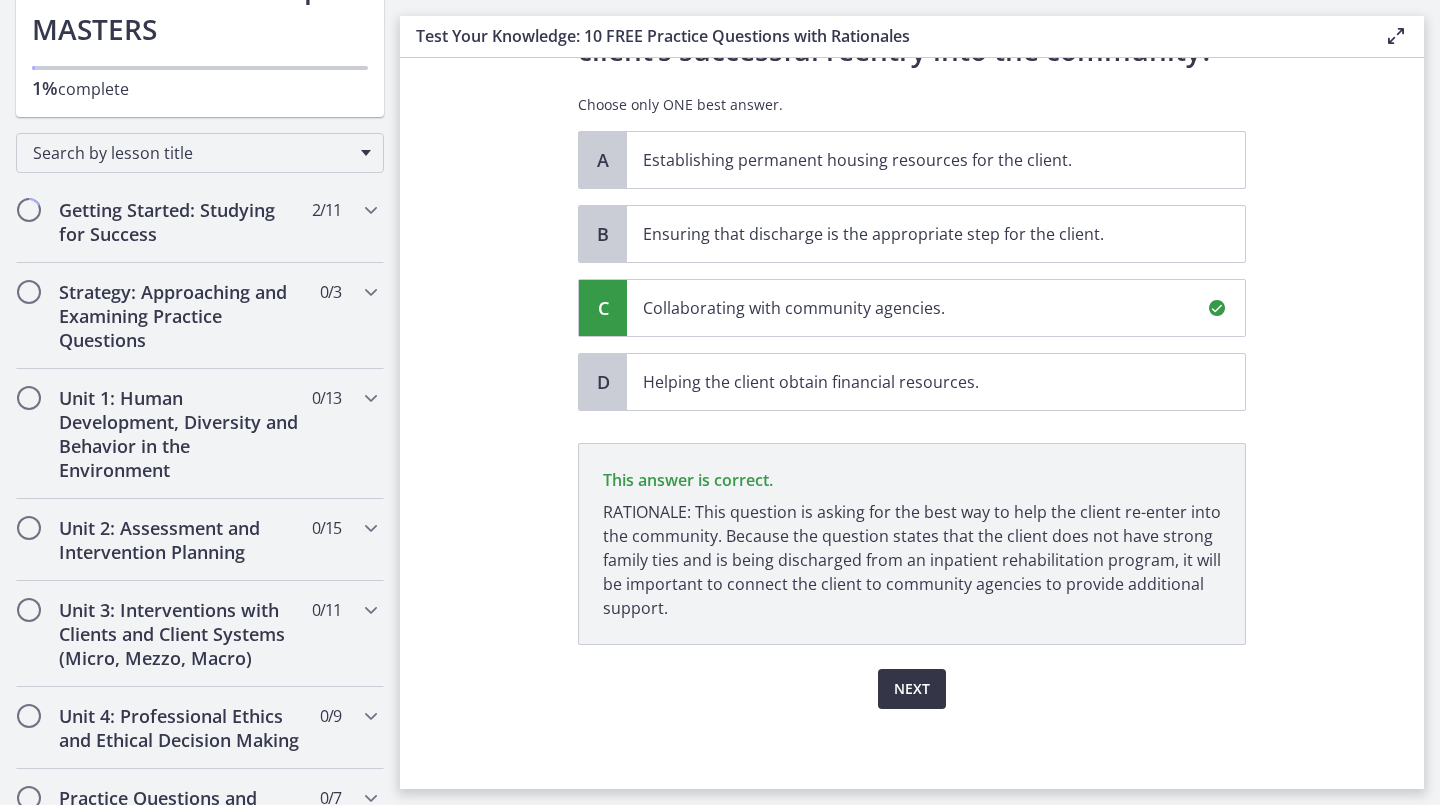click on "Next" at bounding box center [912, 689] 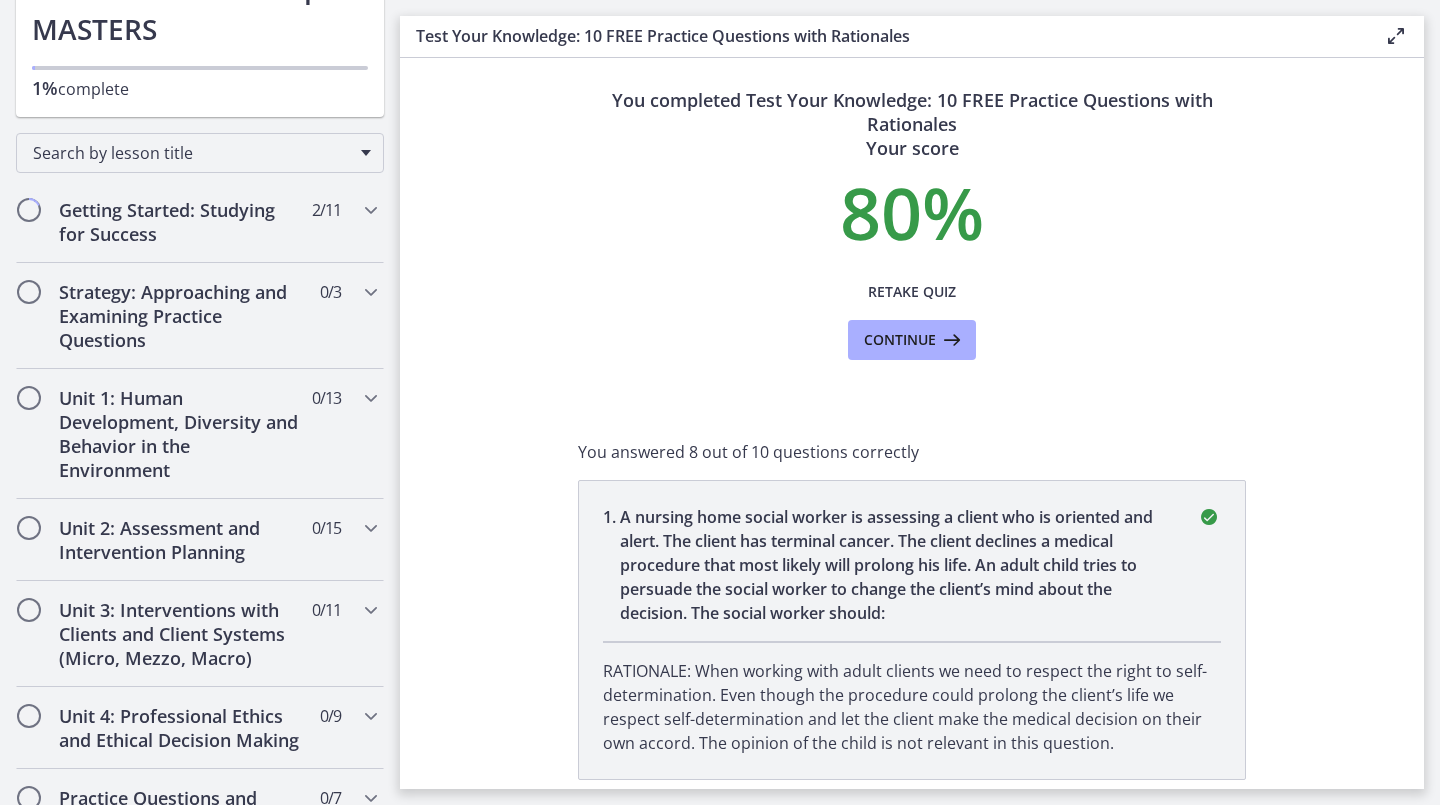 scroll, scrollTop: 0, scrollLeft: 0, axis: both 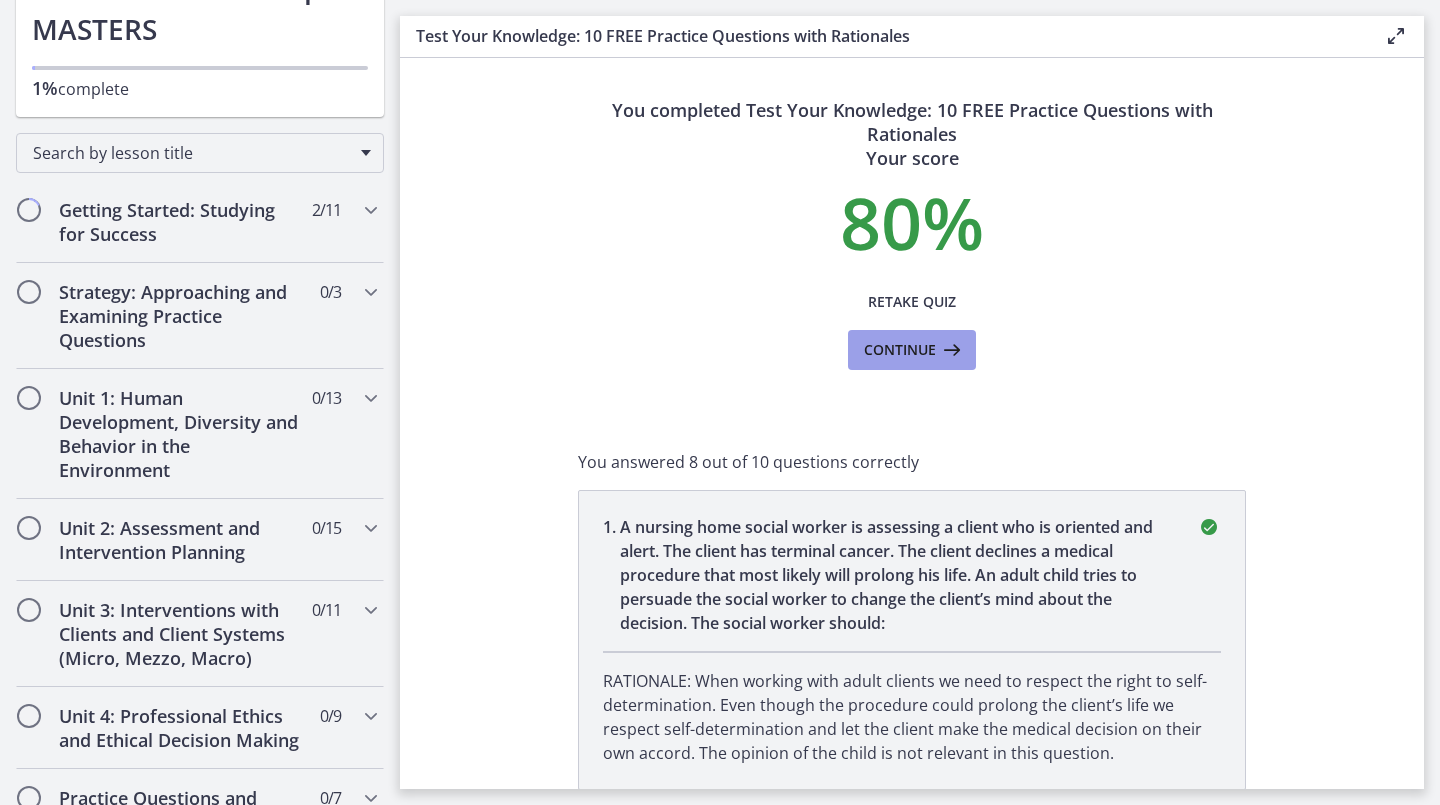 click at bounding box center (950, 350) 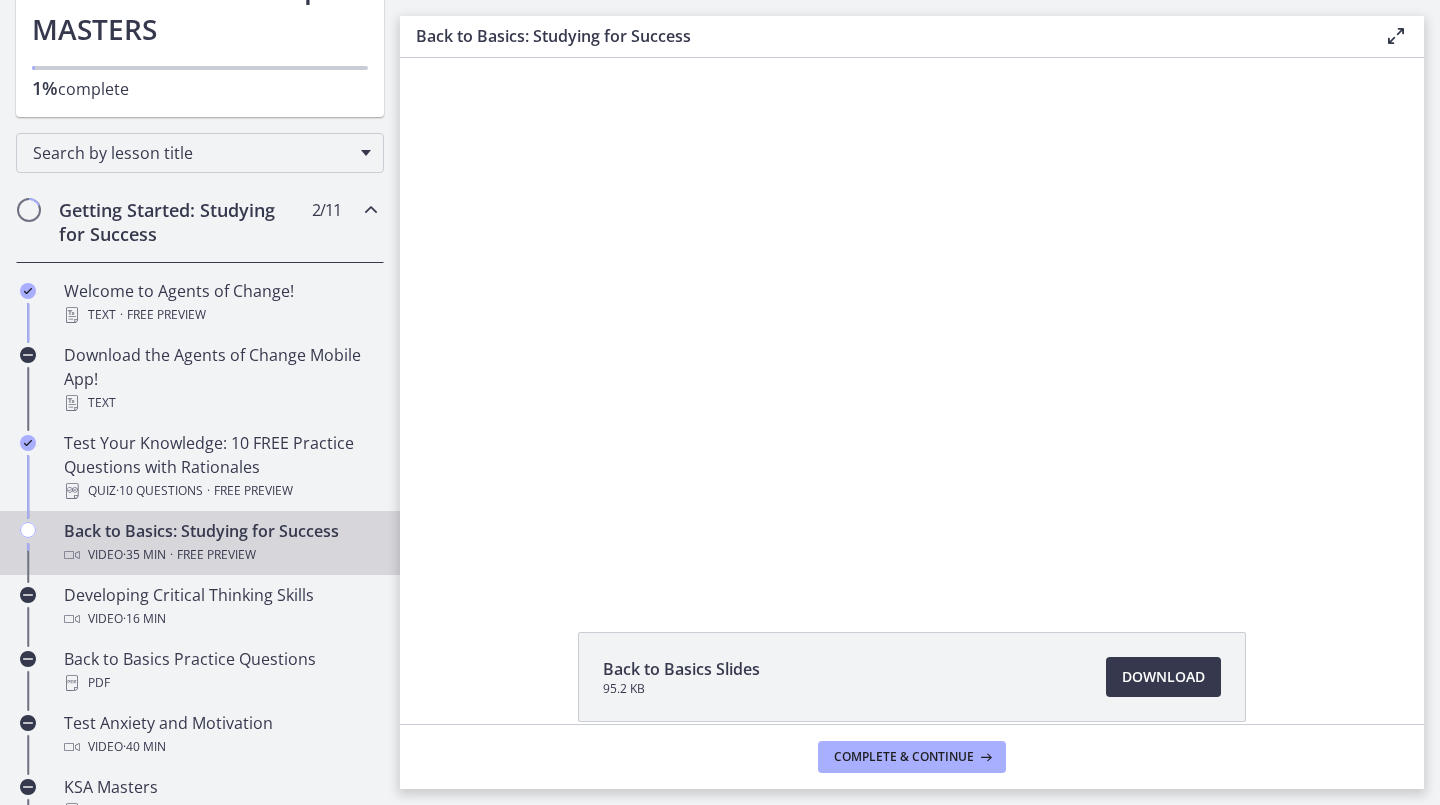 scroll, scrollTop: 0, scrollLeft: 0, axis: both 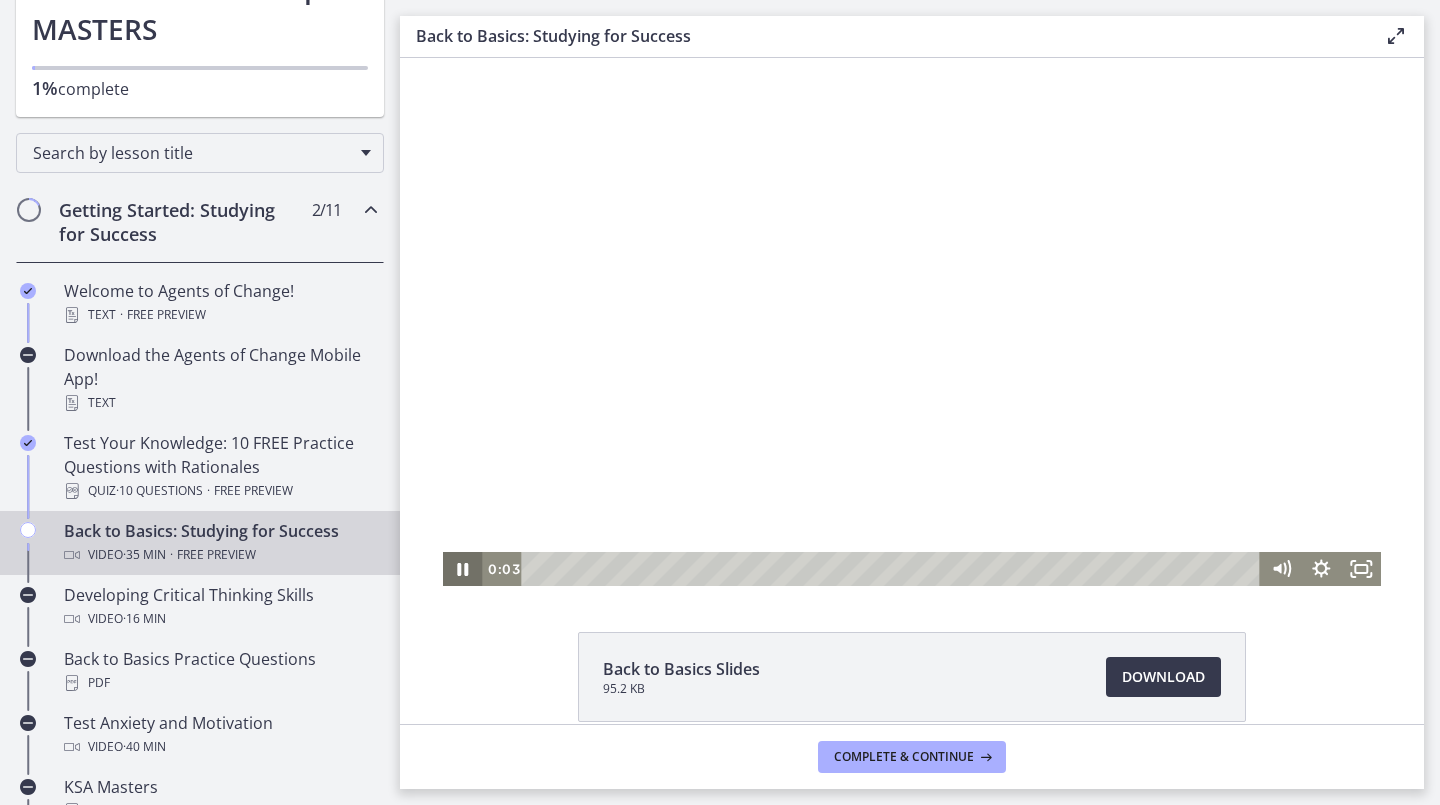 click 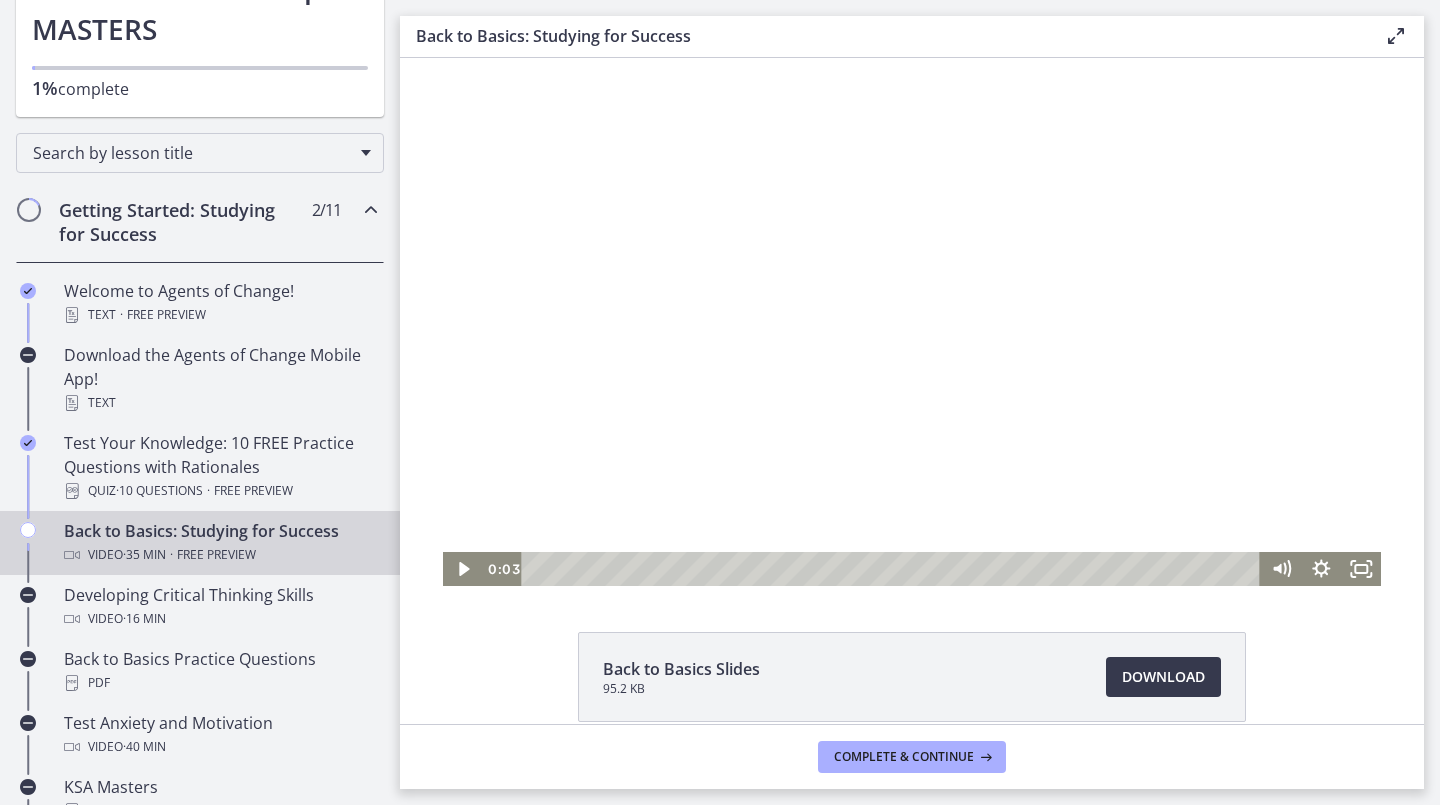 click on "Back to Basics Slides
95.2 KB
Download
Opens in a new window
Study Plan Template
Download
Opens in a new window" at bounding box center [912, 774] 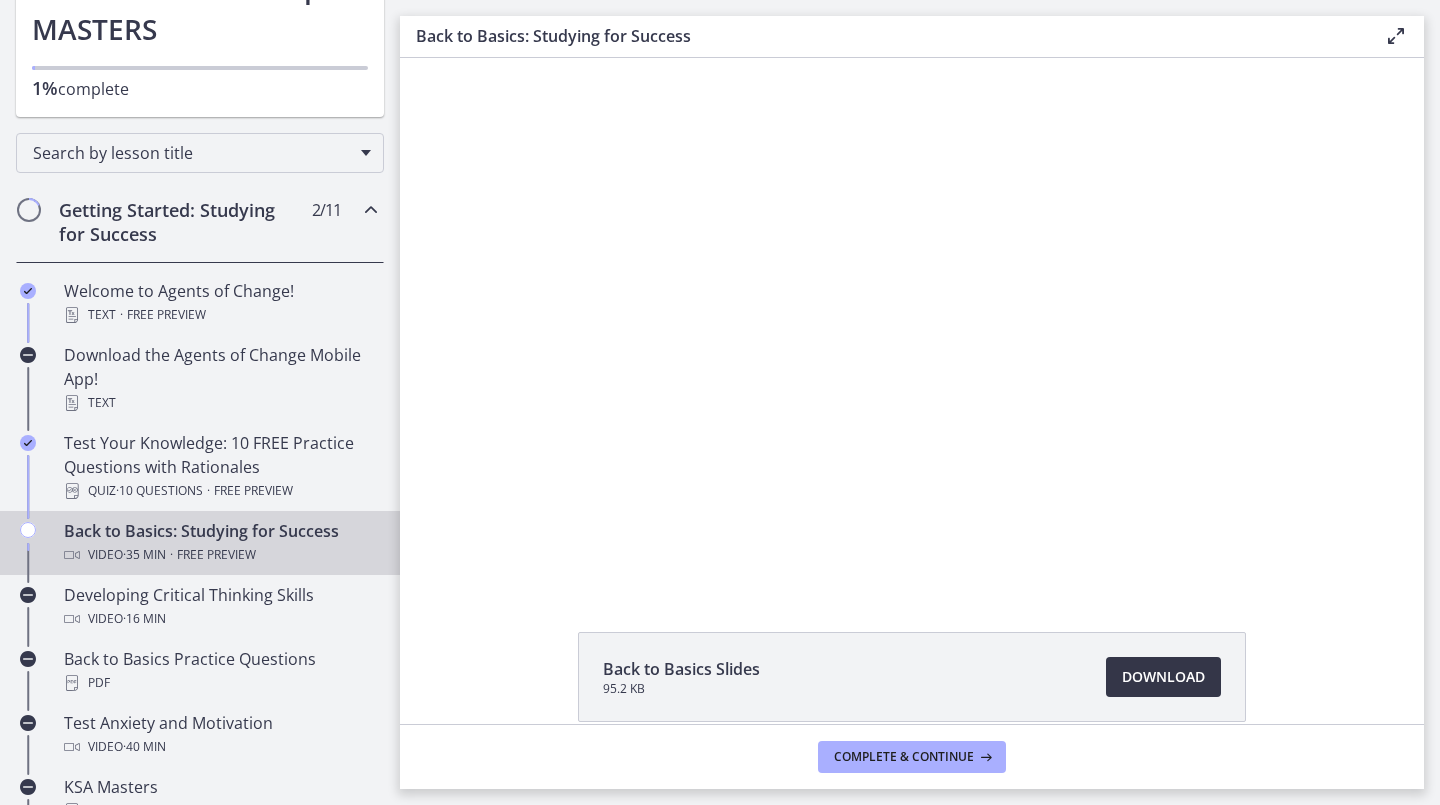 click on "Download
Opens in a new window" at bounding box center (1163, 677) 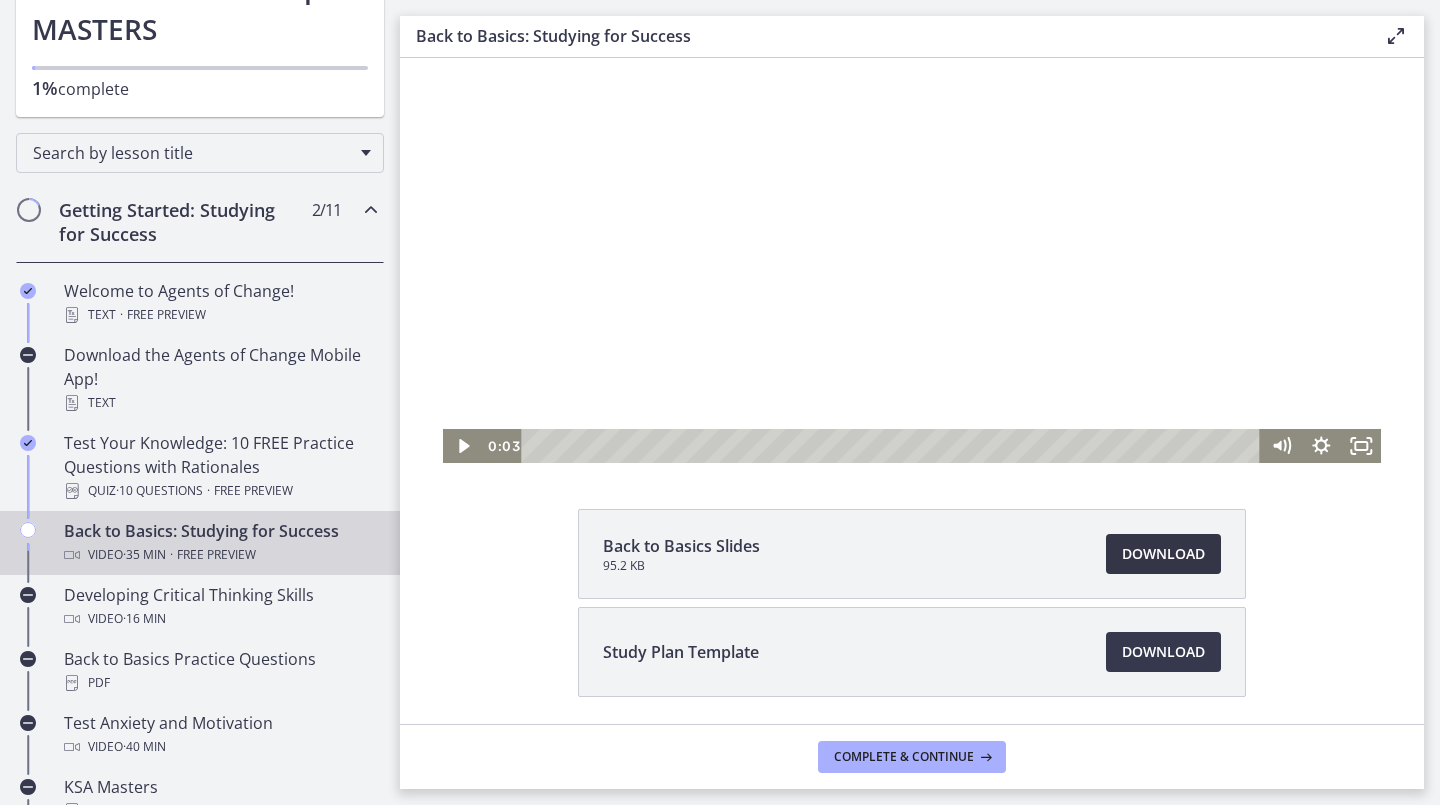 scroll, scrollTop: 192, scrollLeft: 0, axis: vertical 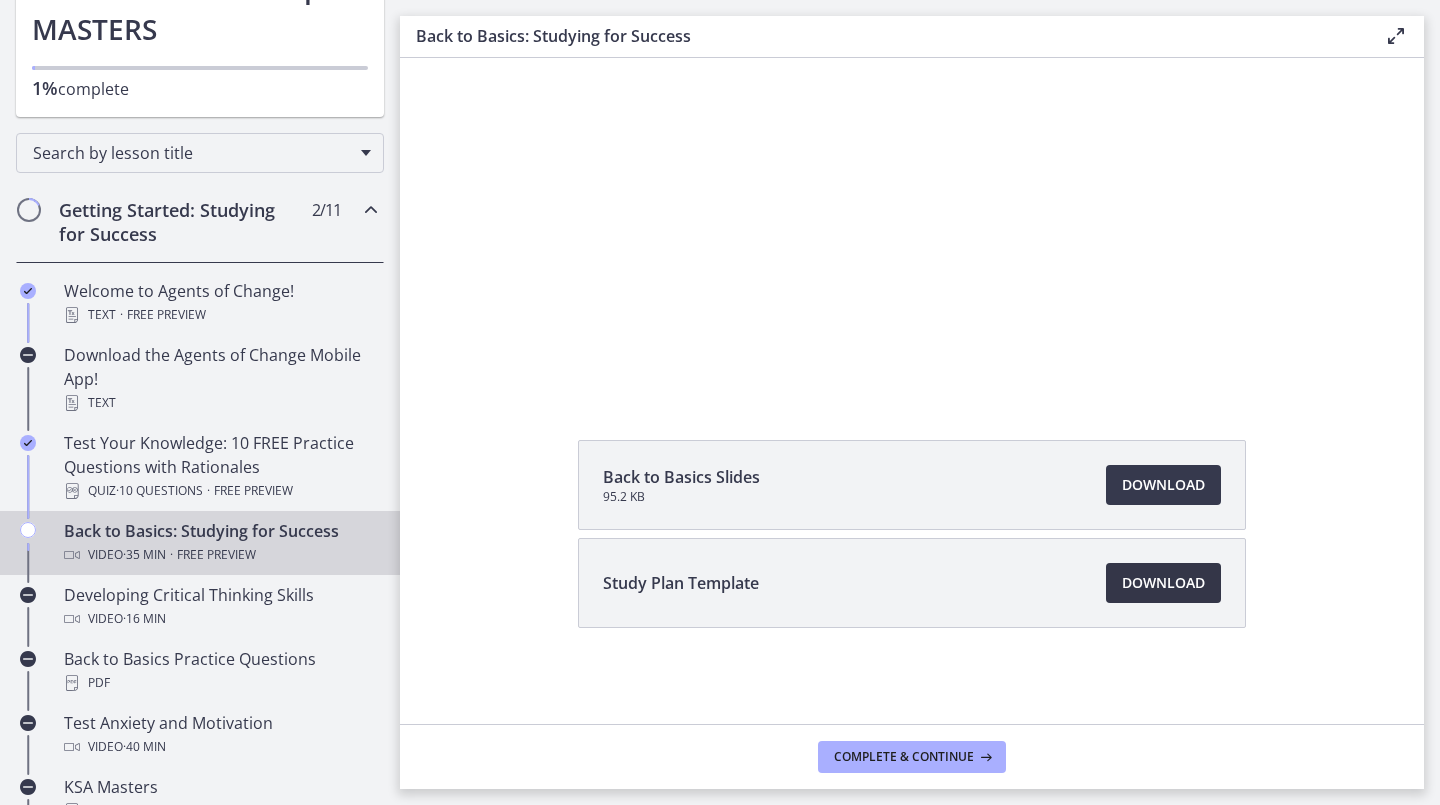 click on "Download
Opens in a new window" at bounding box center (1163, 583) 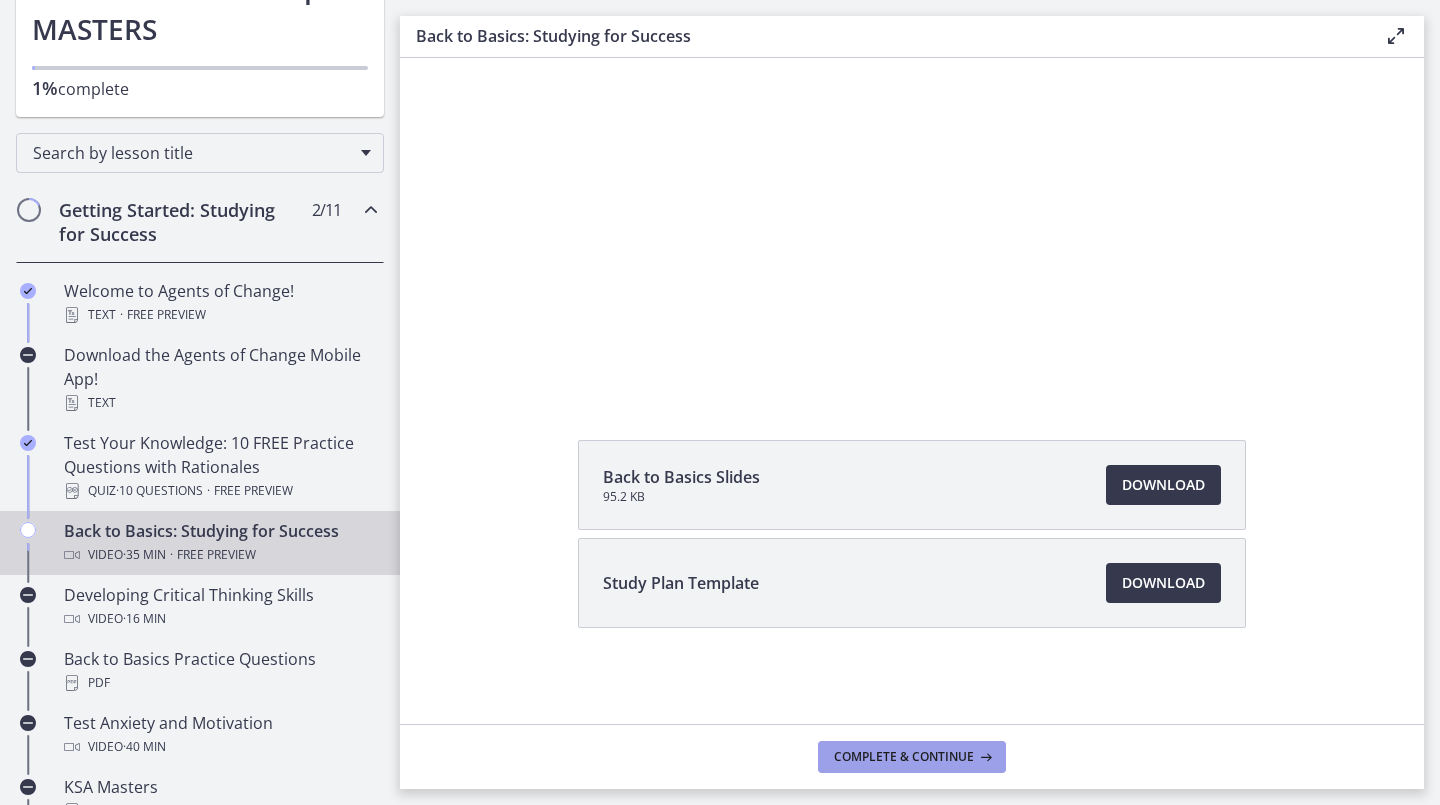 click on "Complete & continue" at bounding box center [904, 757] 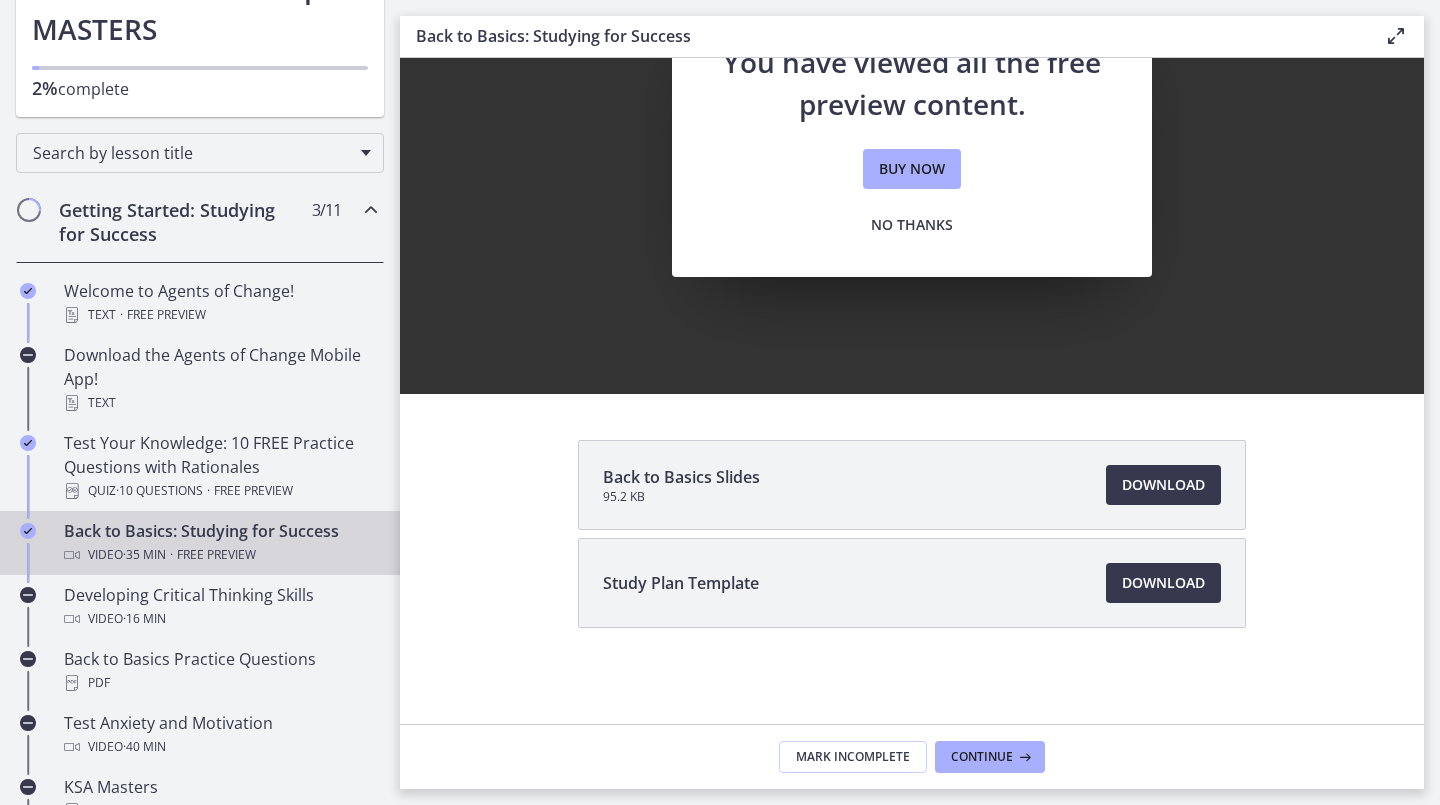 scroll, scrollTop: 0, scrollLeft: 0, axis: both 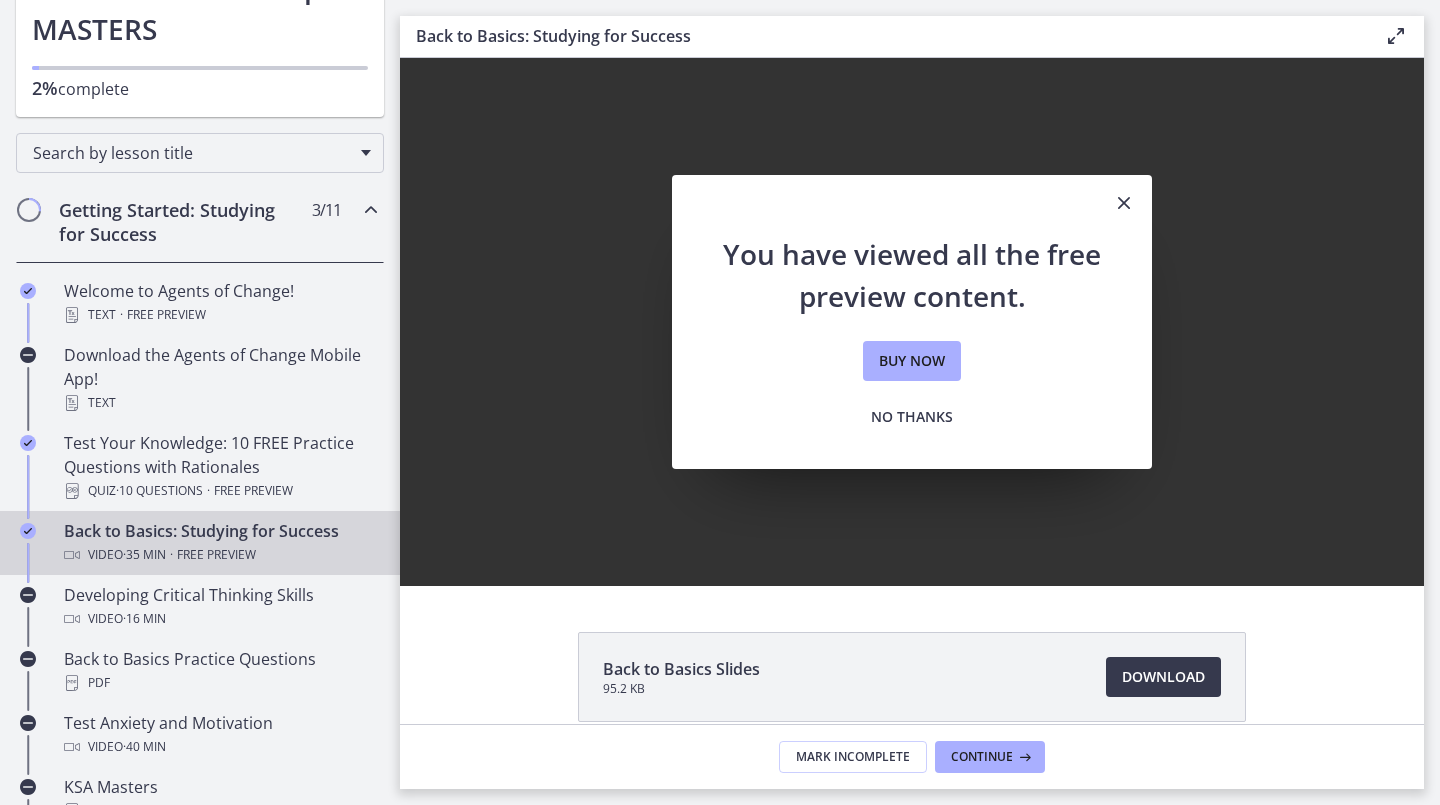 click at bounding box center (1124, 204) 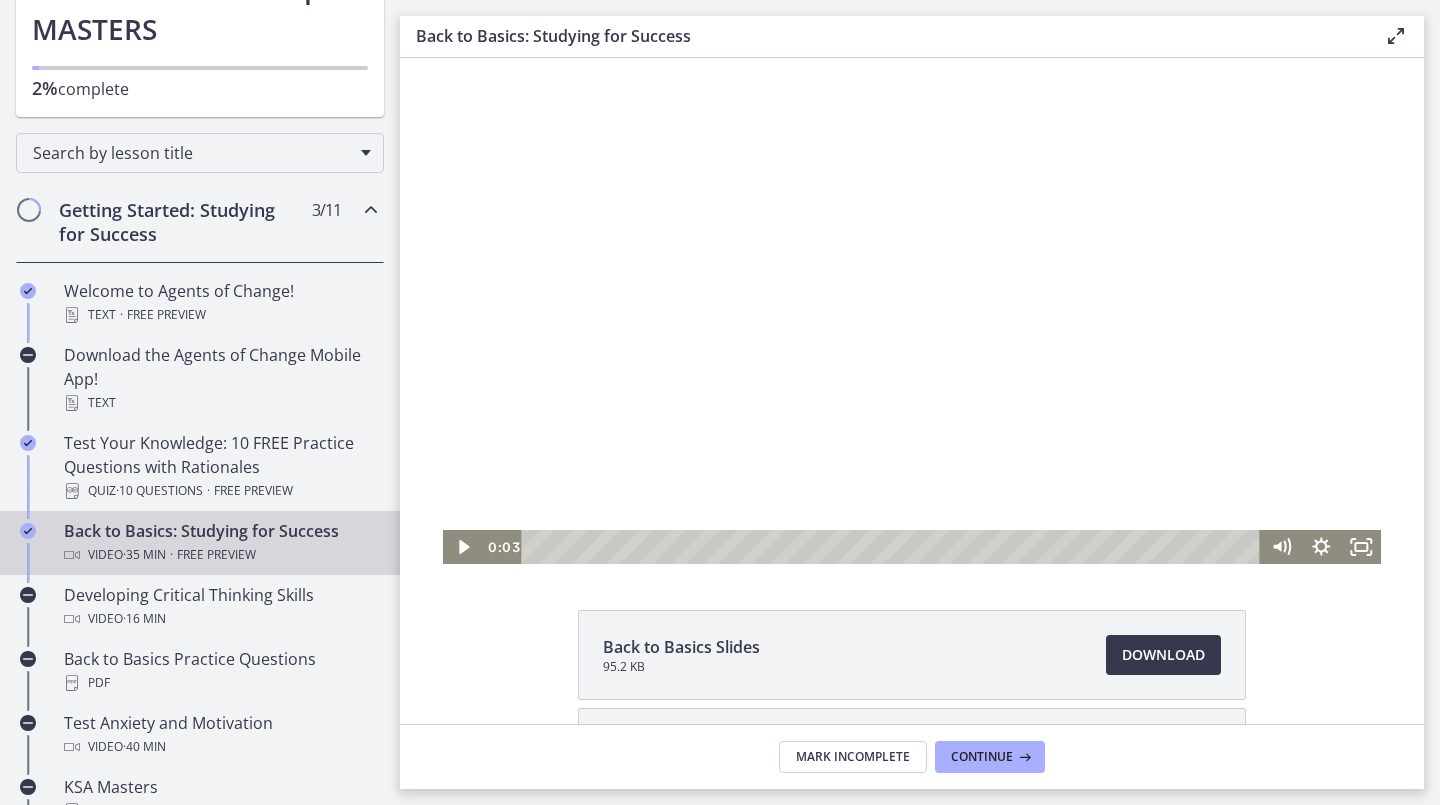 scroll, scrollTop: 0, scrollLeft: 0, axis: both 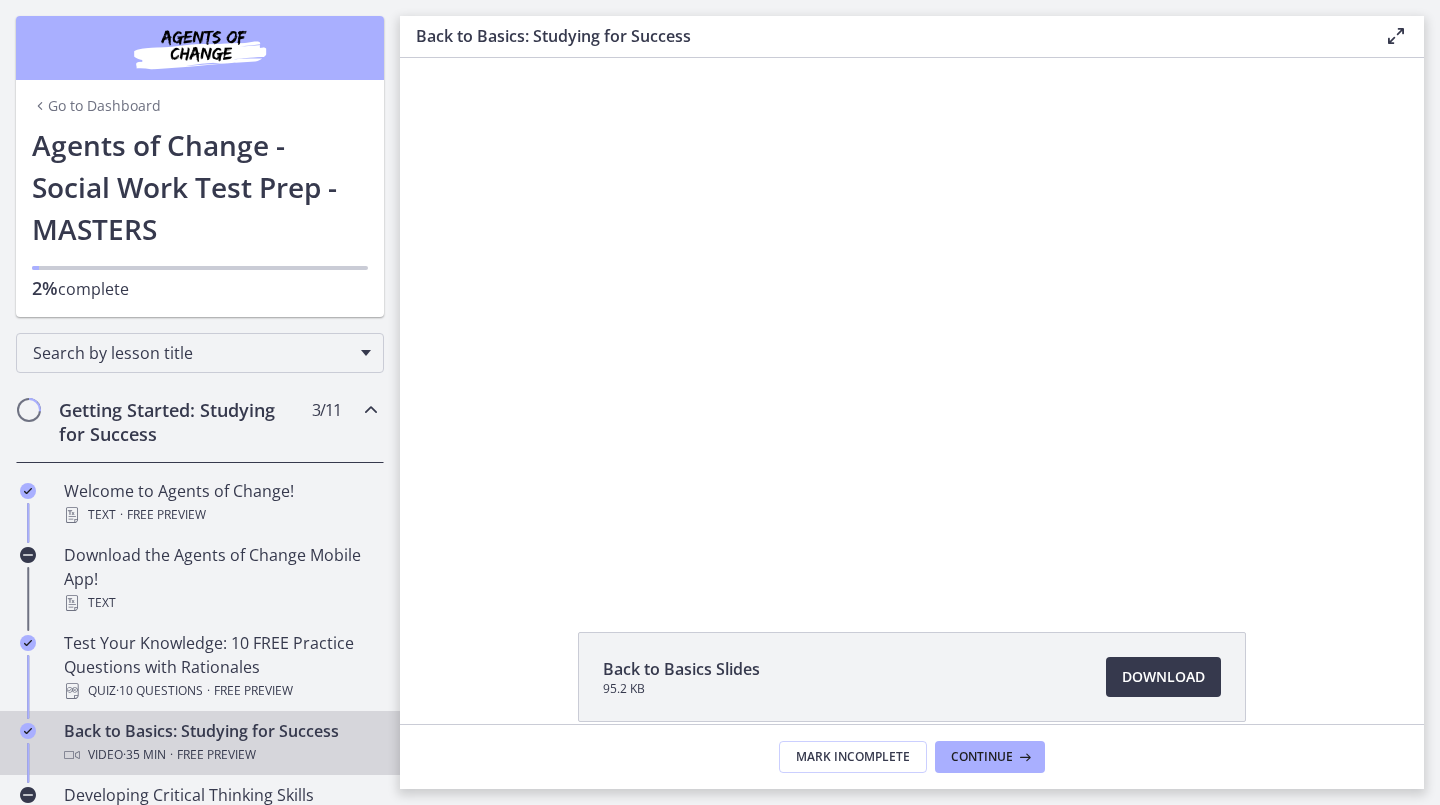 click at bounding box center [200, 48] 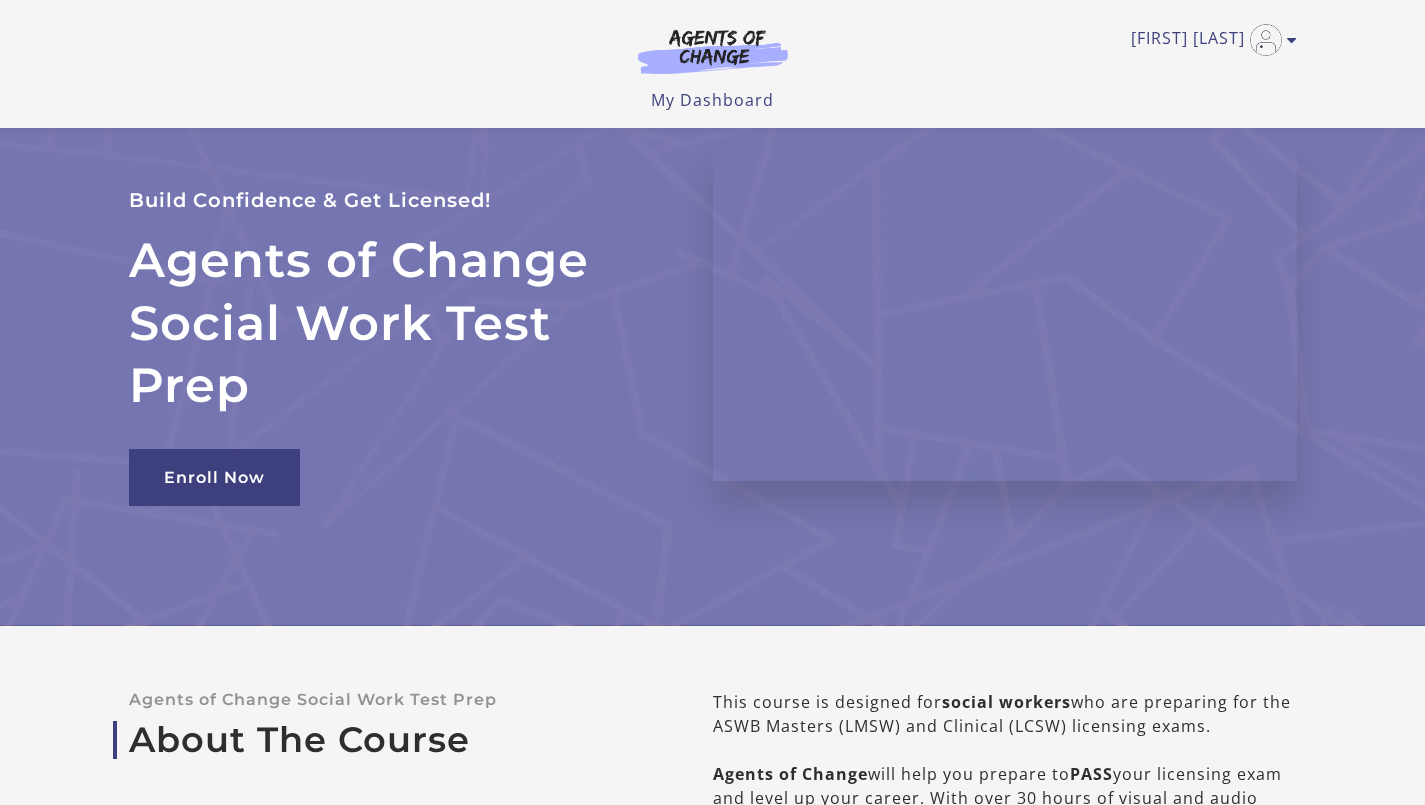 scroll, scrollTop: 700, scrollLeft: 0, axis: vertical 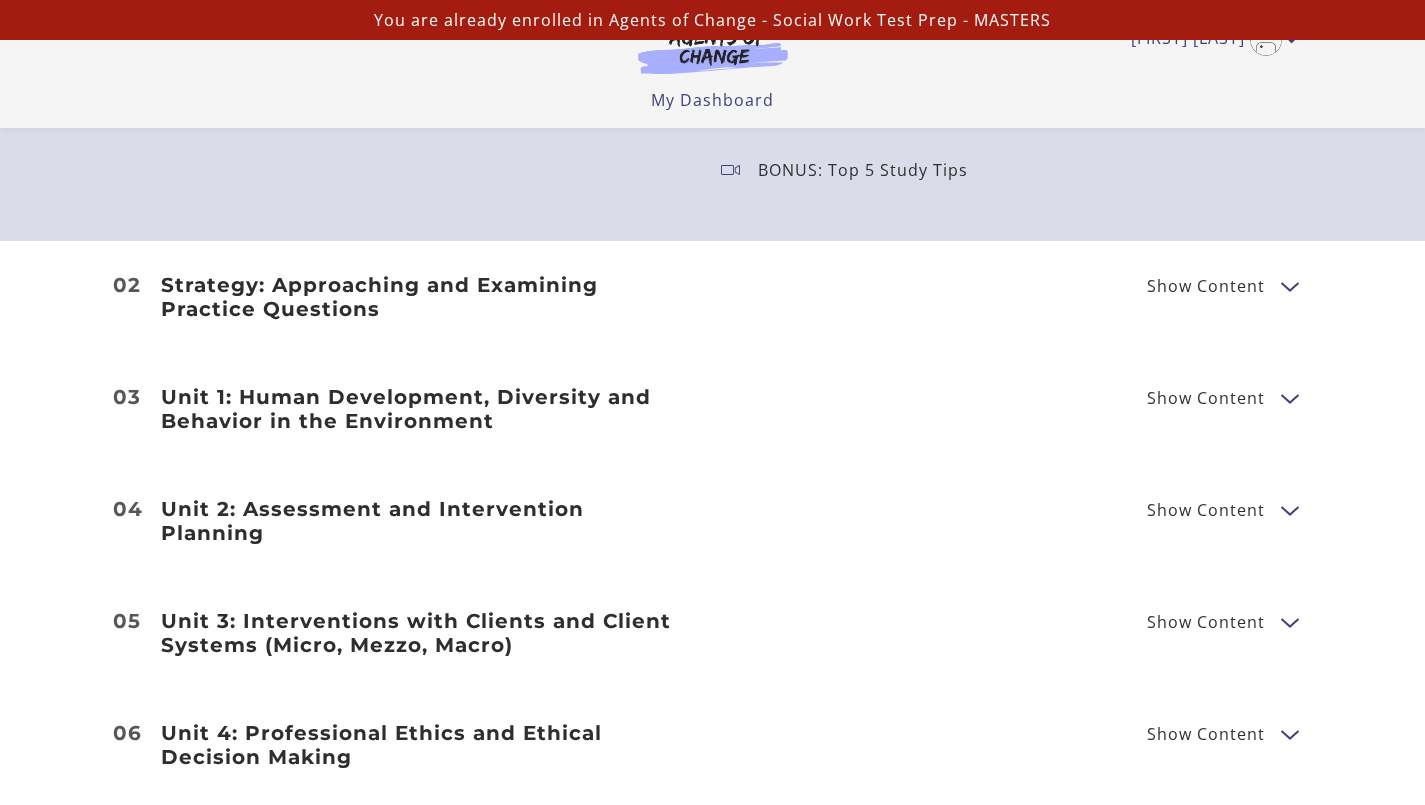 click on "Show Content" at bounding box center [1214, 285] 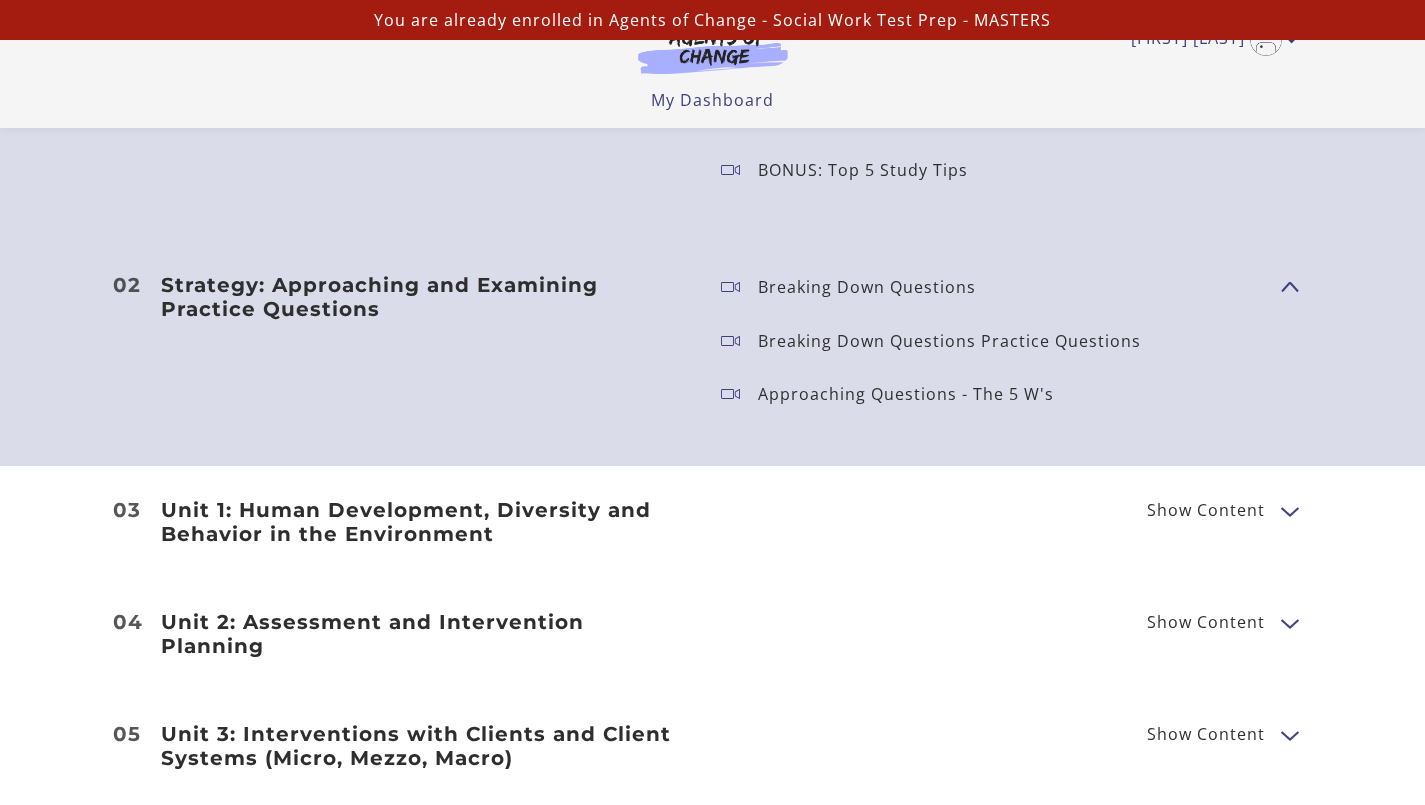click at bounding box center (1289, 285) 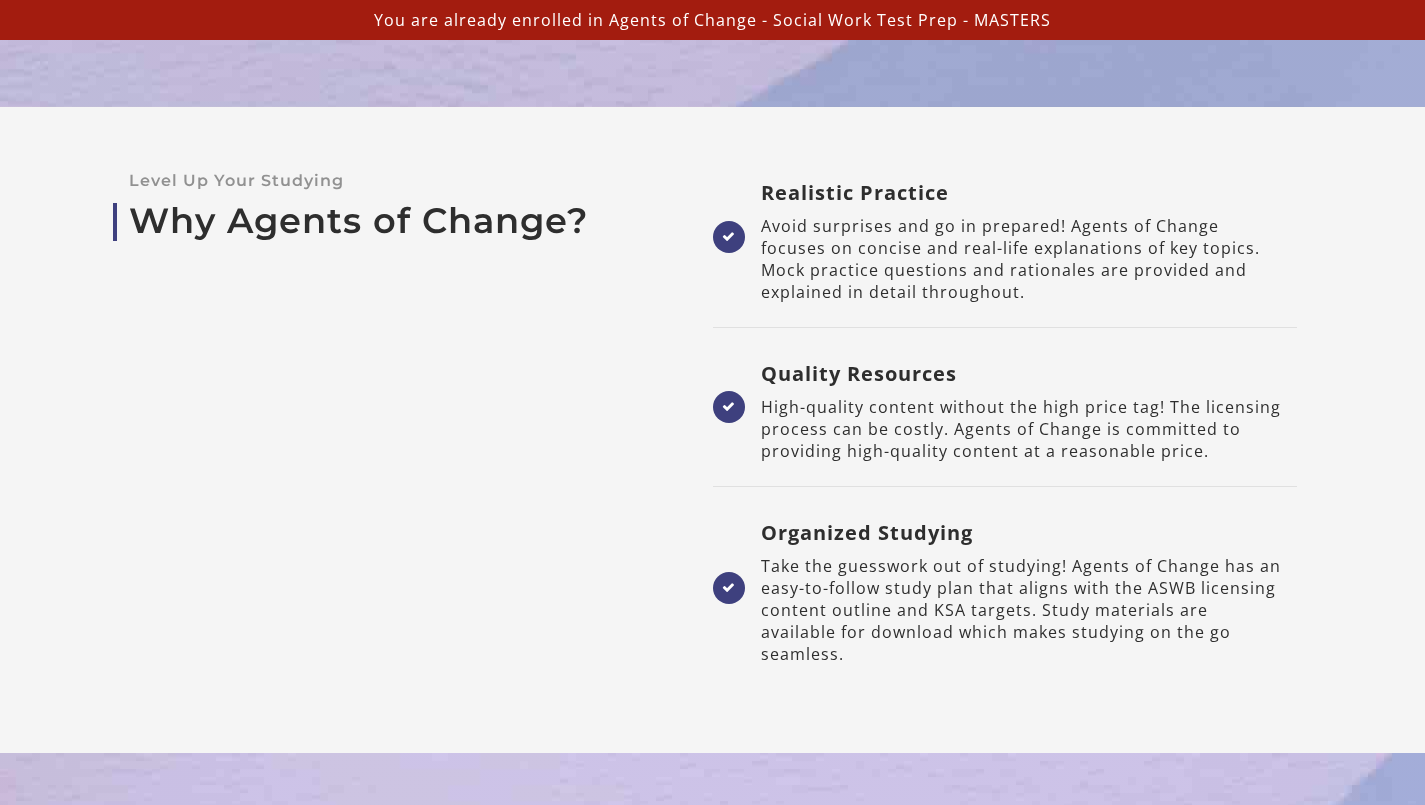 scroll, scrollTop: 0, scrollLeft: 0, axis: both 